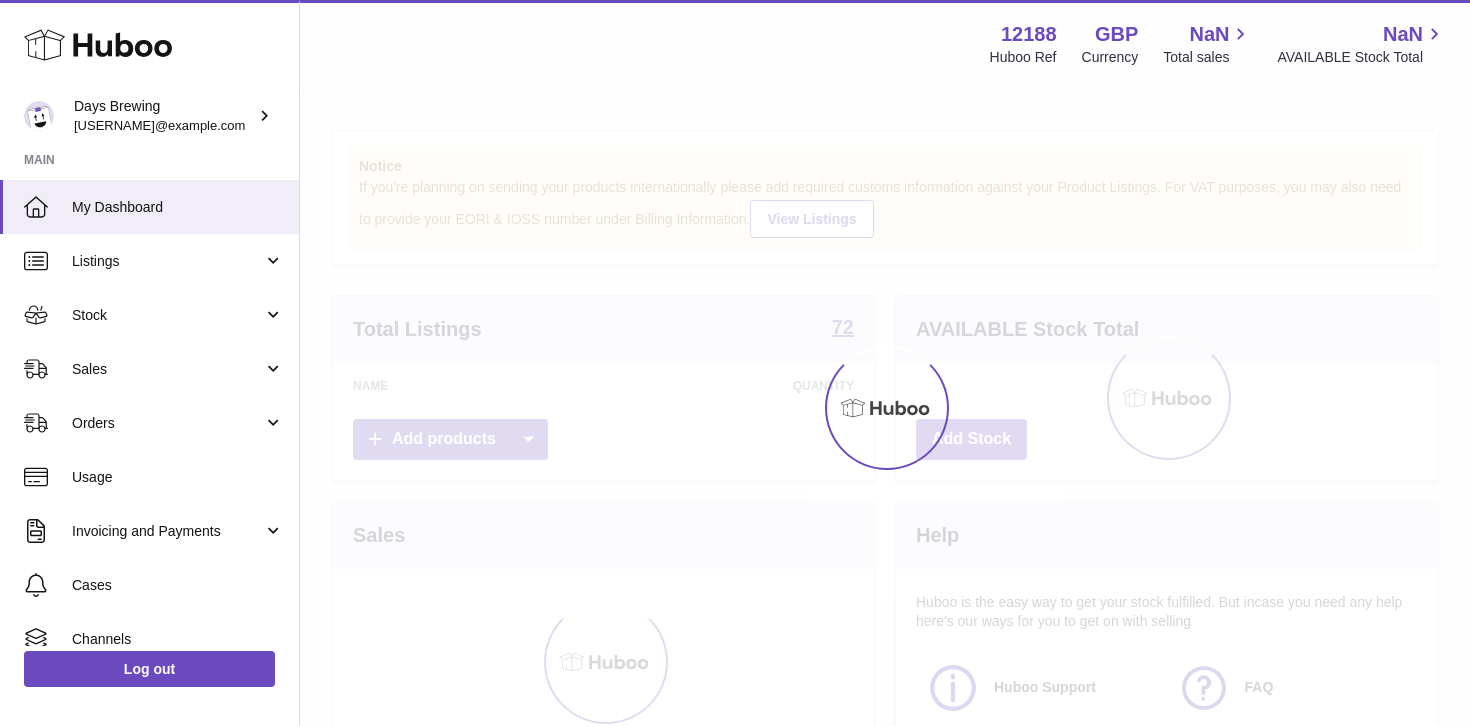 scroll, scrollTop: 0, scrollLeft: 0, axis: both 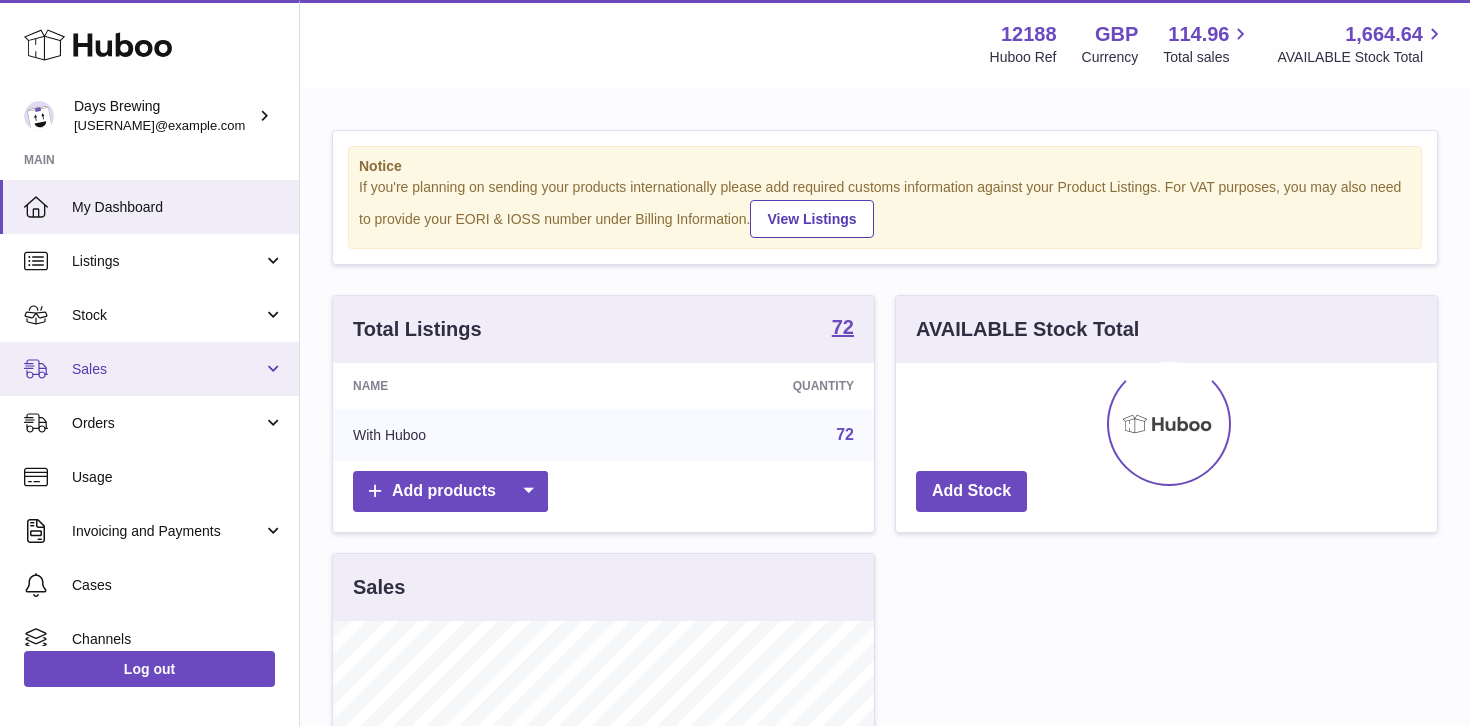 click on "Sales" at bounding box center [167, 369] 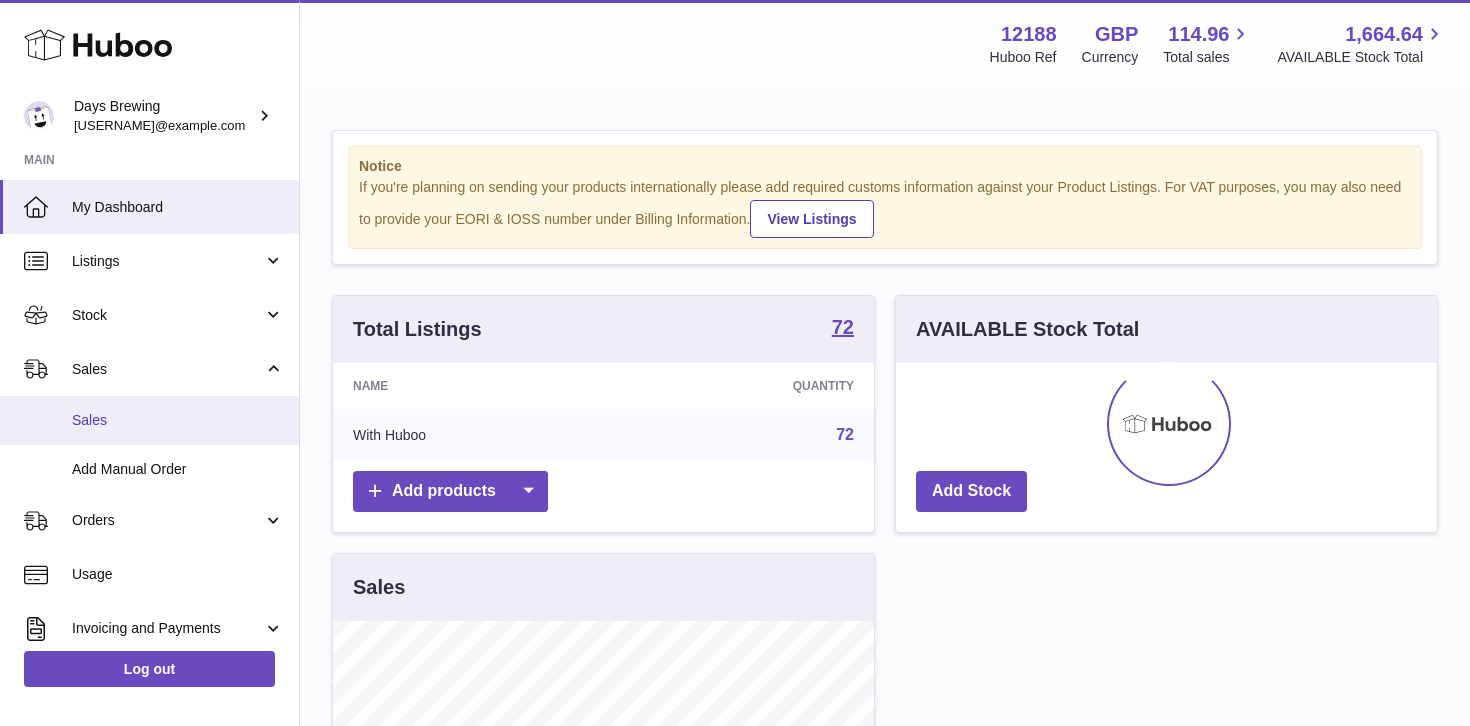 click on "Sales" at bounding box center [178, 420] 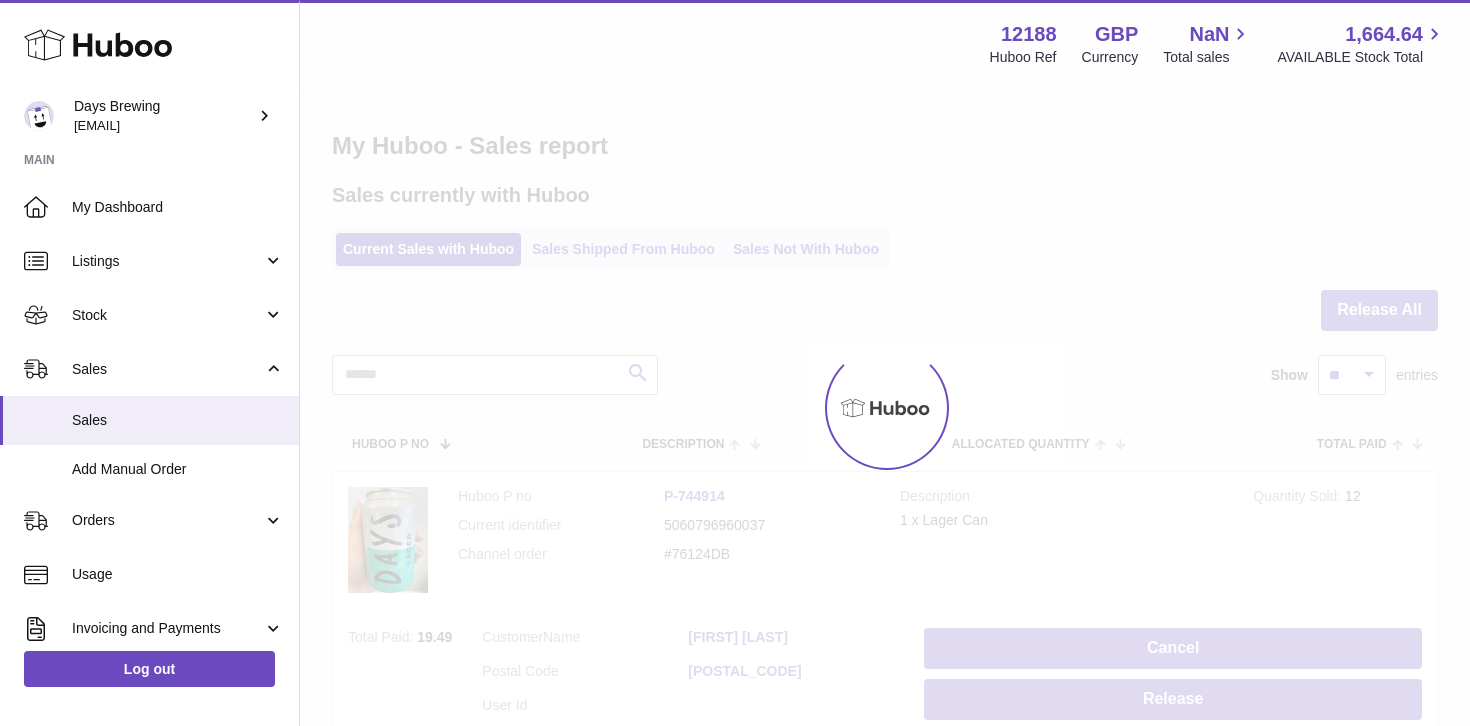 scroll, scrollTop: 0, scrollLeft: 0, axis: both 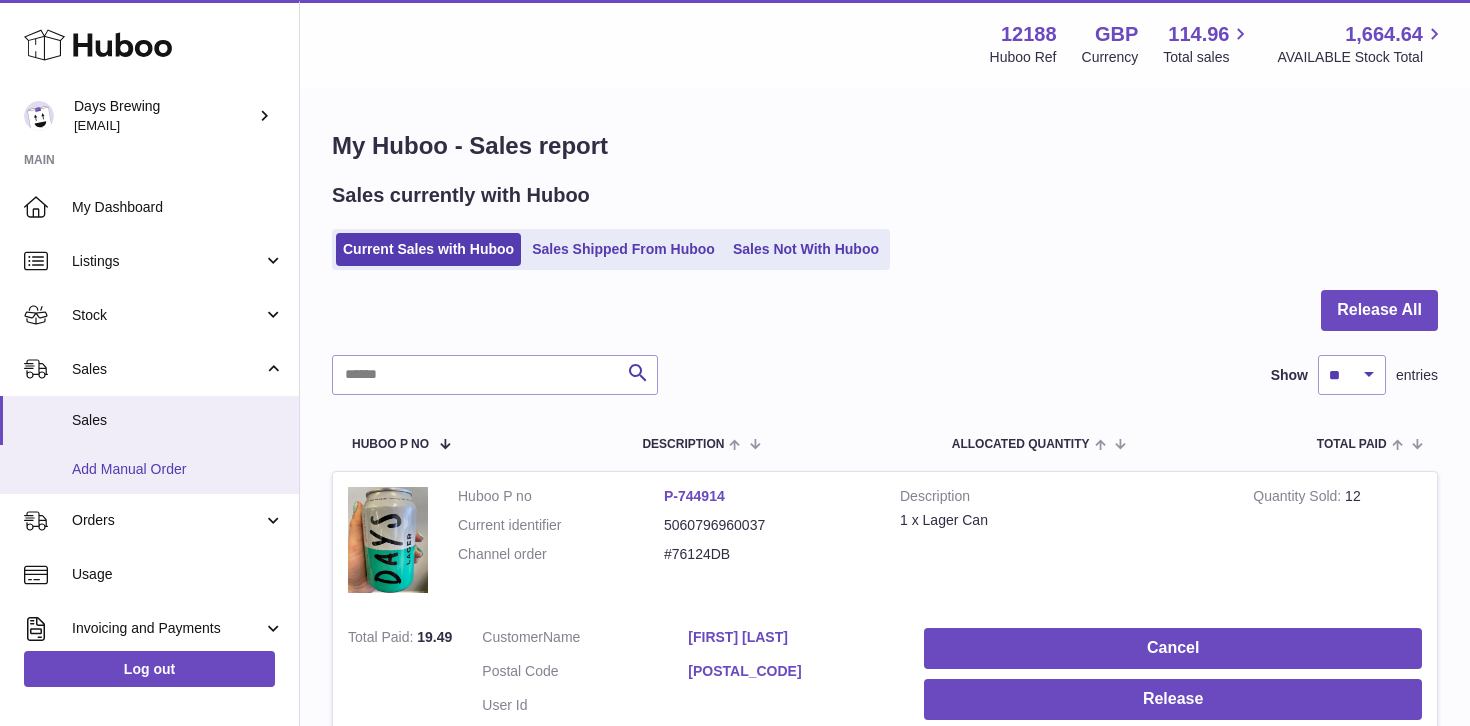 click on "Add Manual Order" at bounding box center (178, 469) 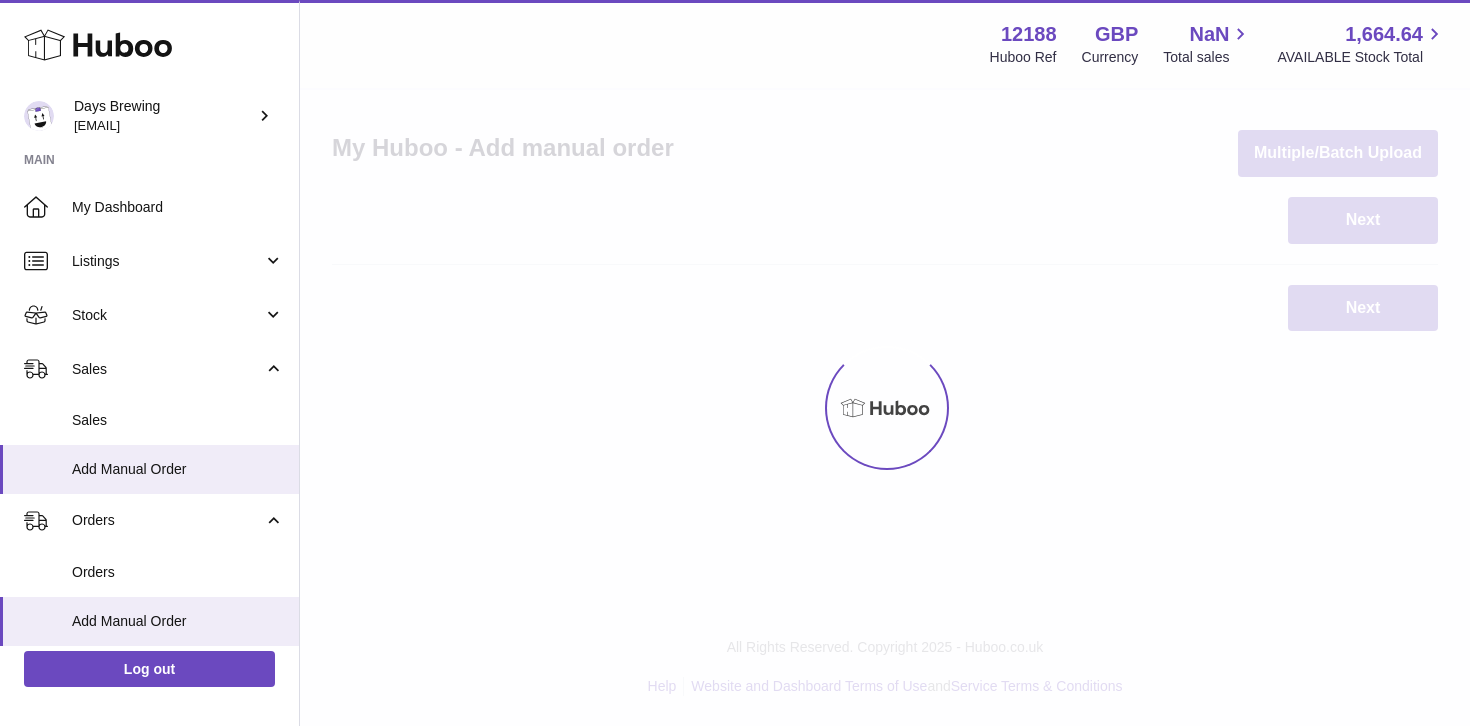 scroll, scrollTop: 0, scrollLeft: 0, axis: both 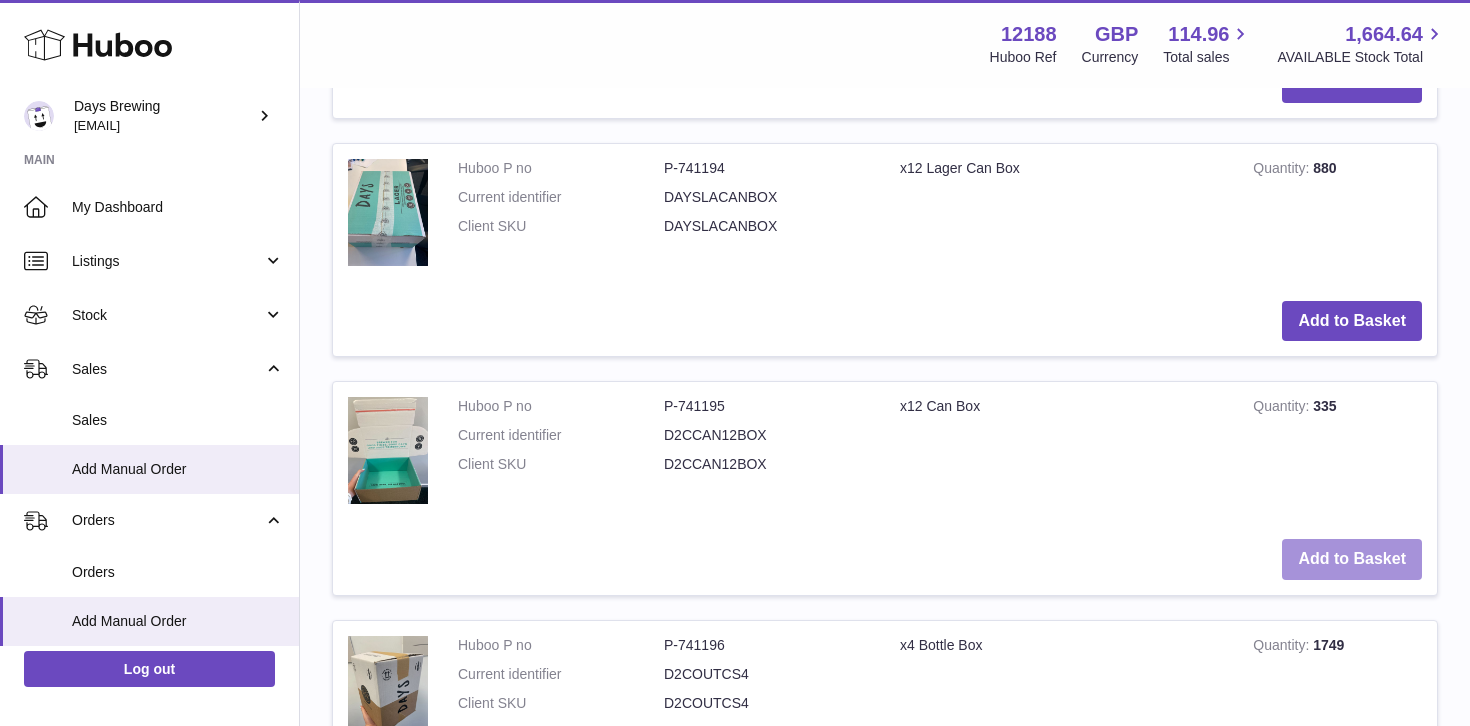 click on "Add to Basket" at bounding box center [1352, 559] 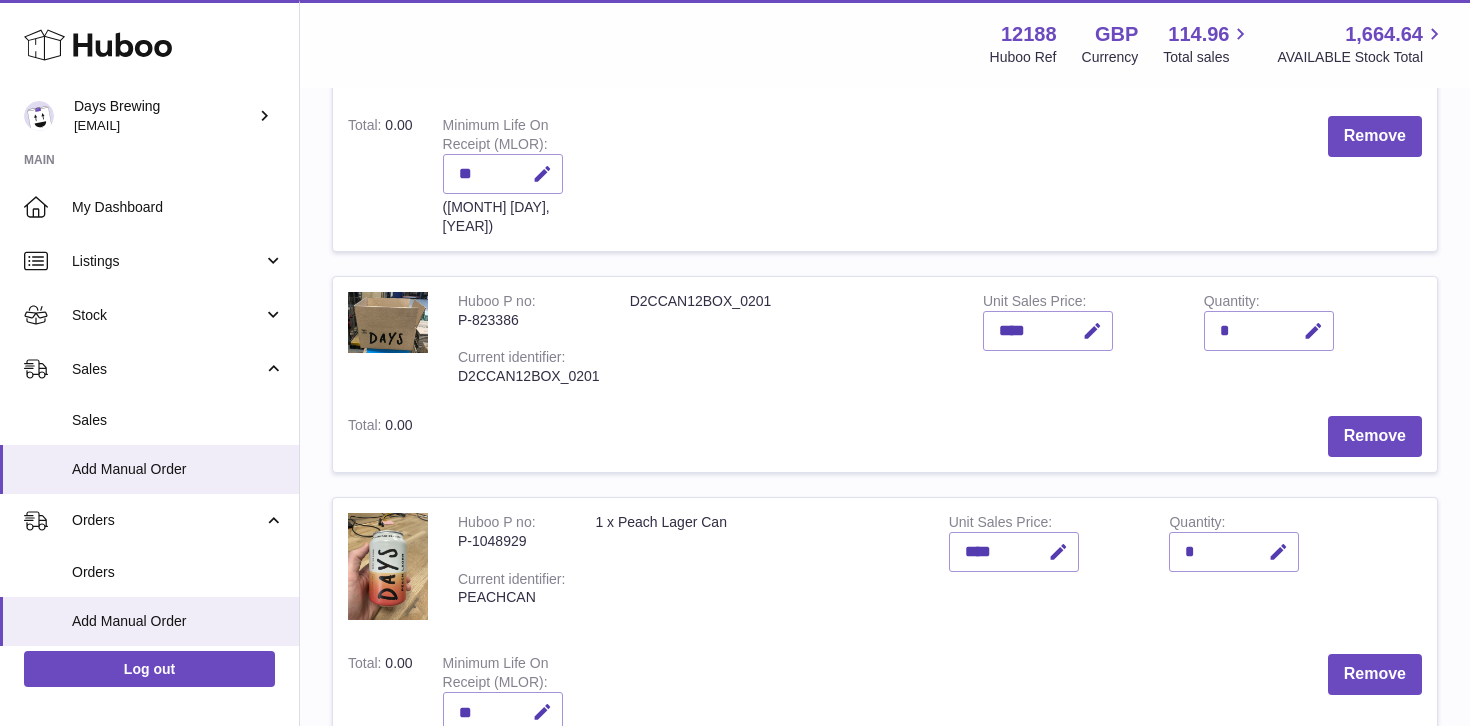 scroll, scrollTop: 645, scrollLeft: 0, axis: vertical 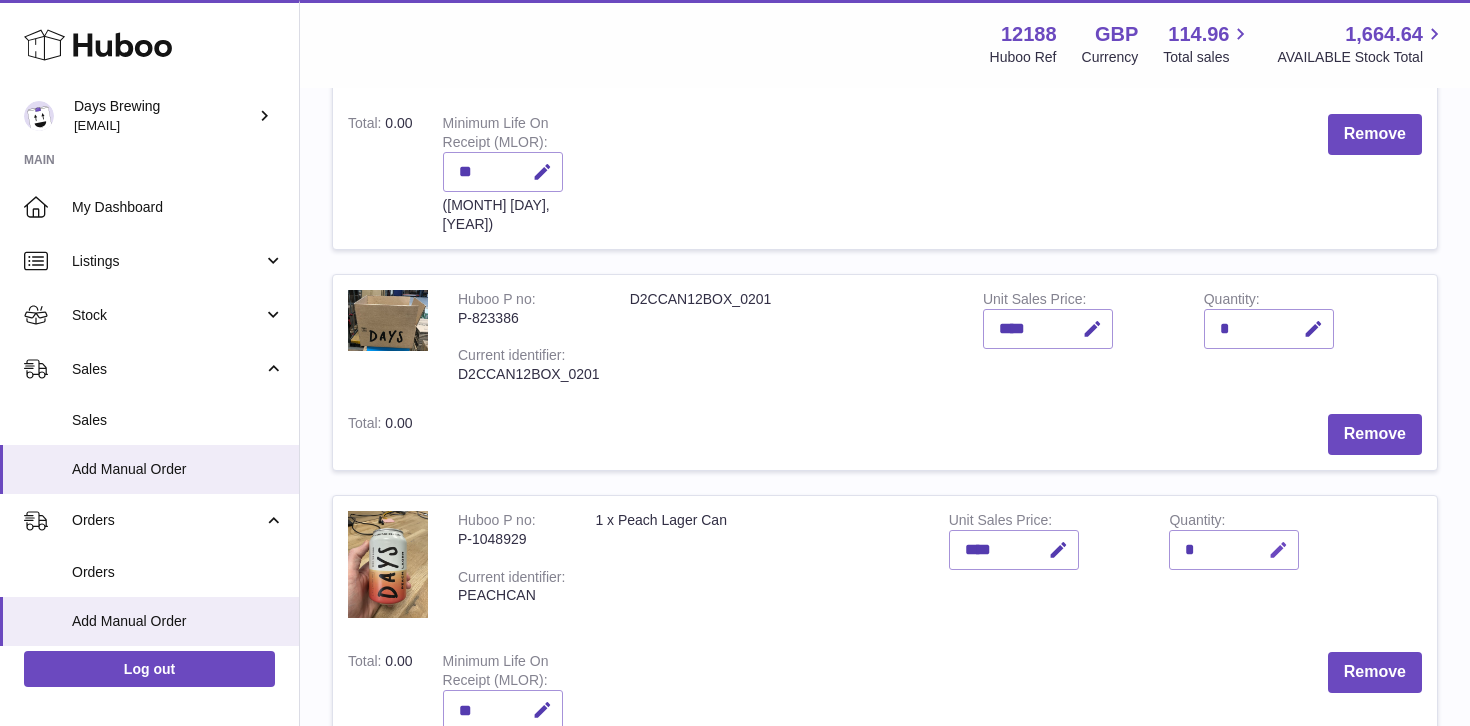 click at bounding box center (1278, 550) 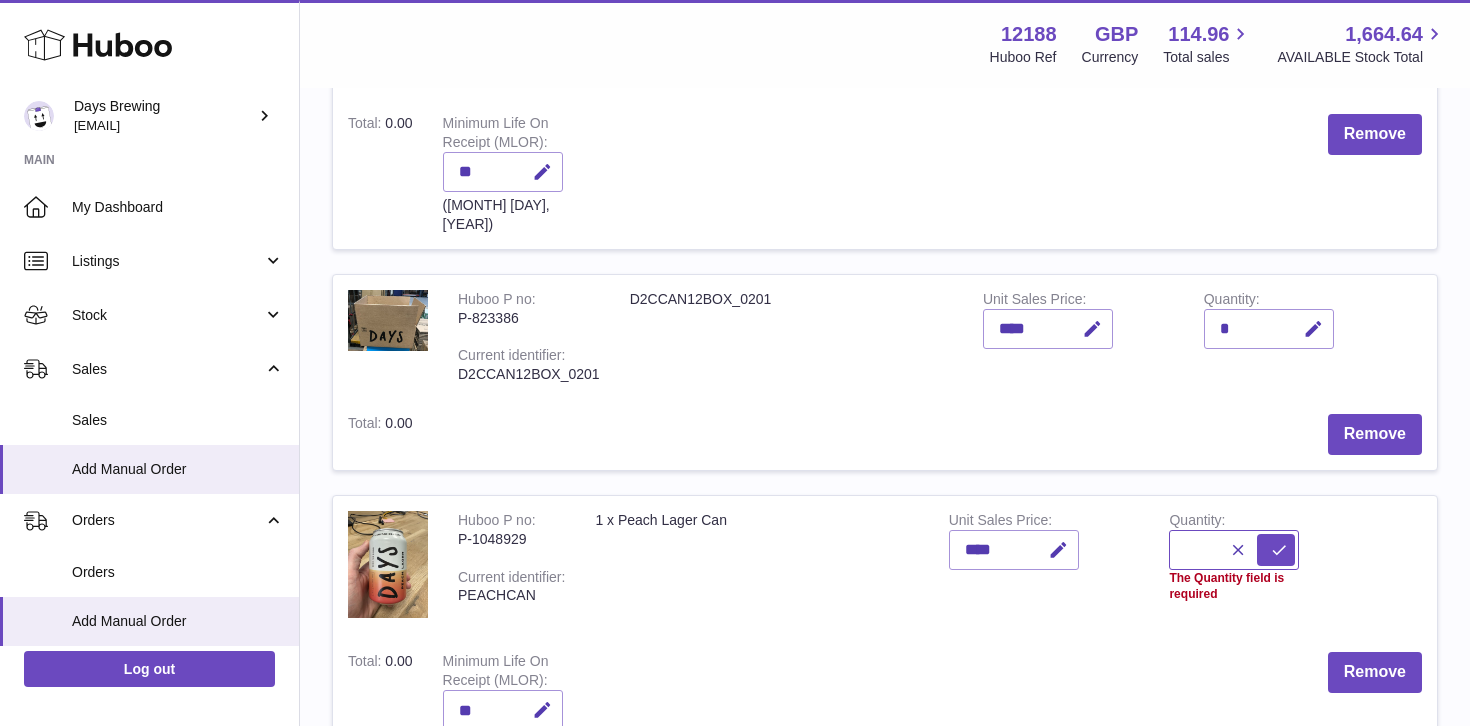 type on "*" 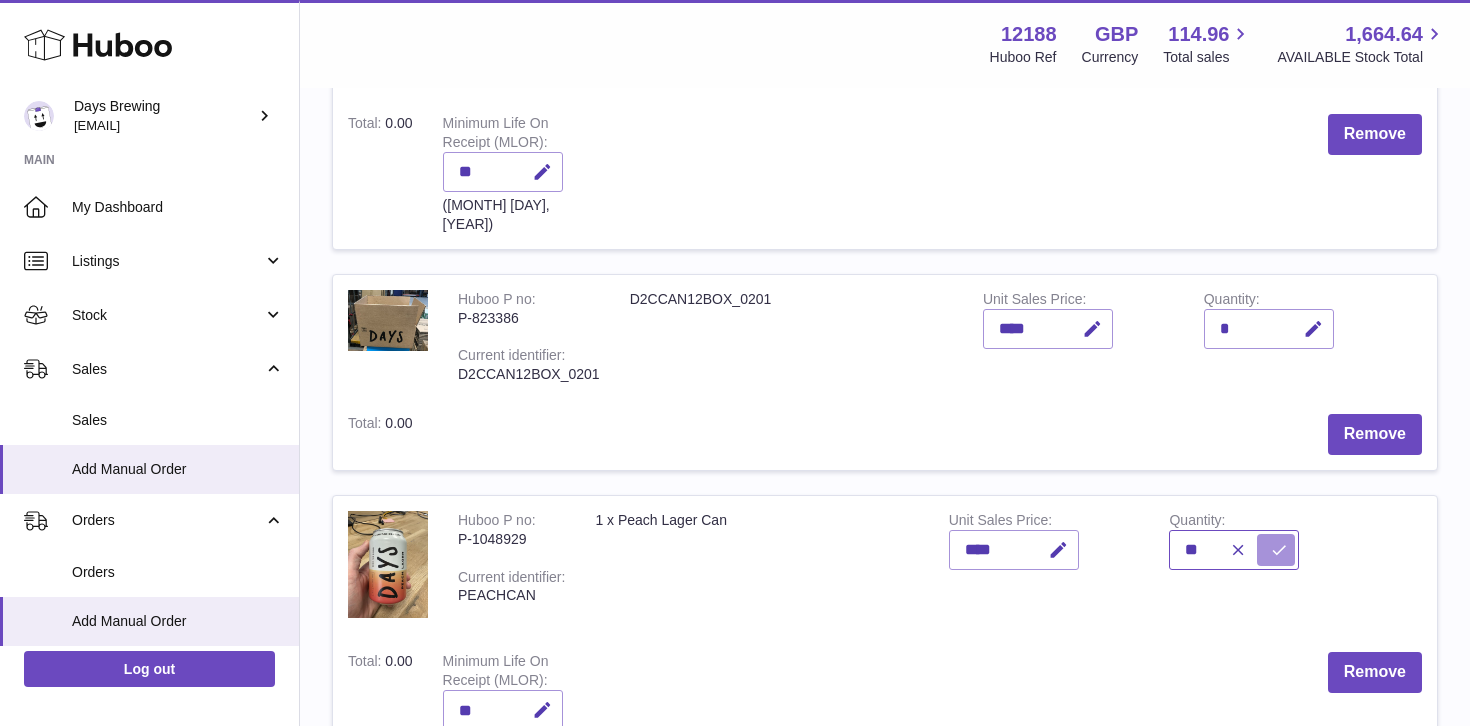 type on "**" 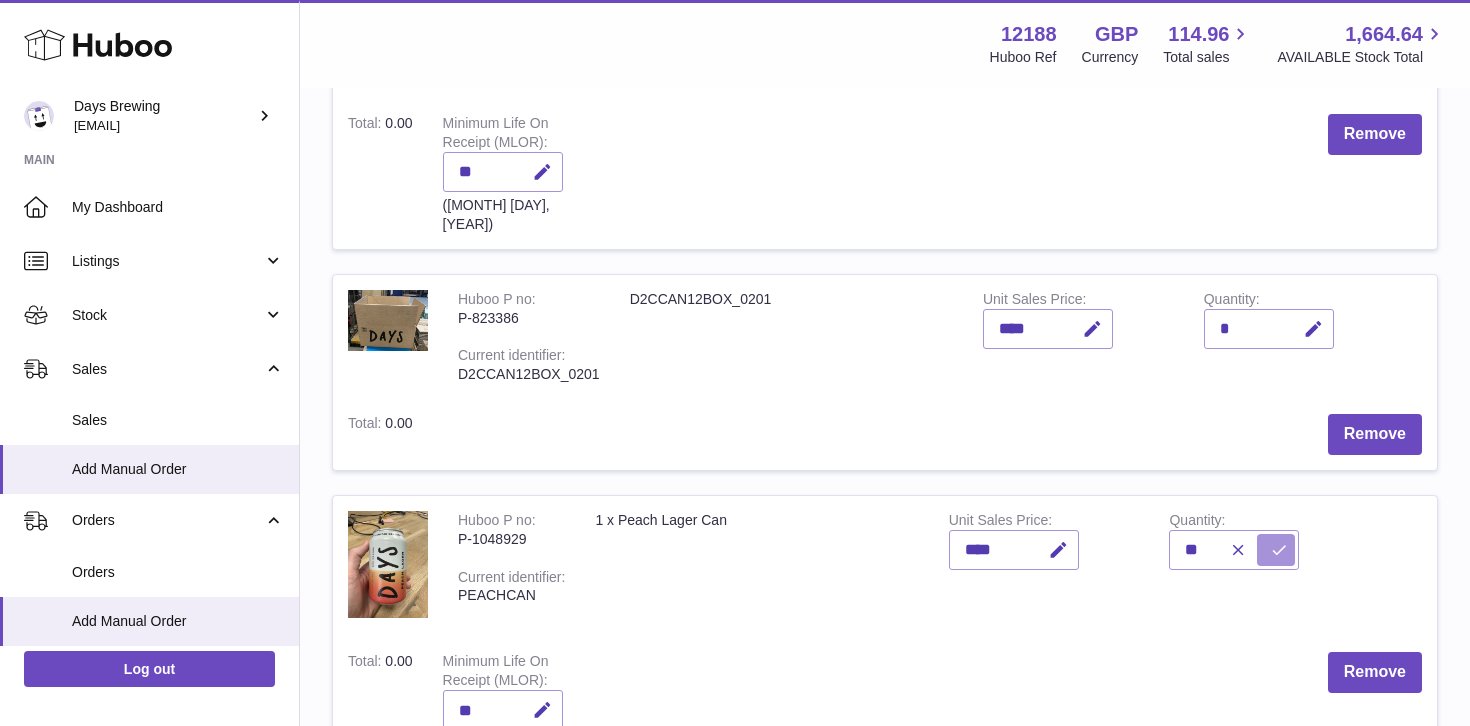 click at bounding box center [1279, 550] 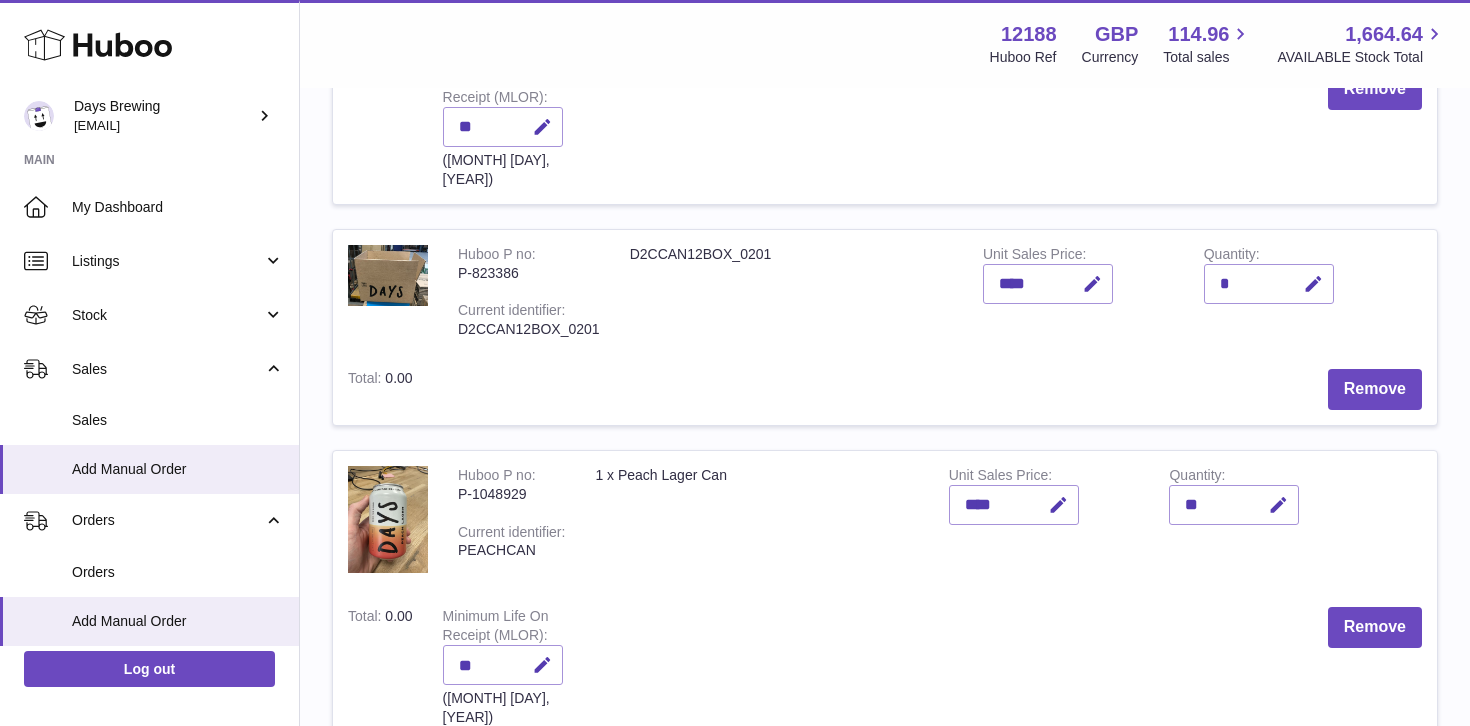 scroll, scrollTop: 629, scrollLeft: 0, axis: vertical 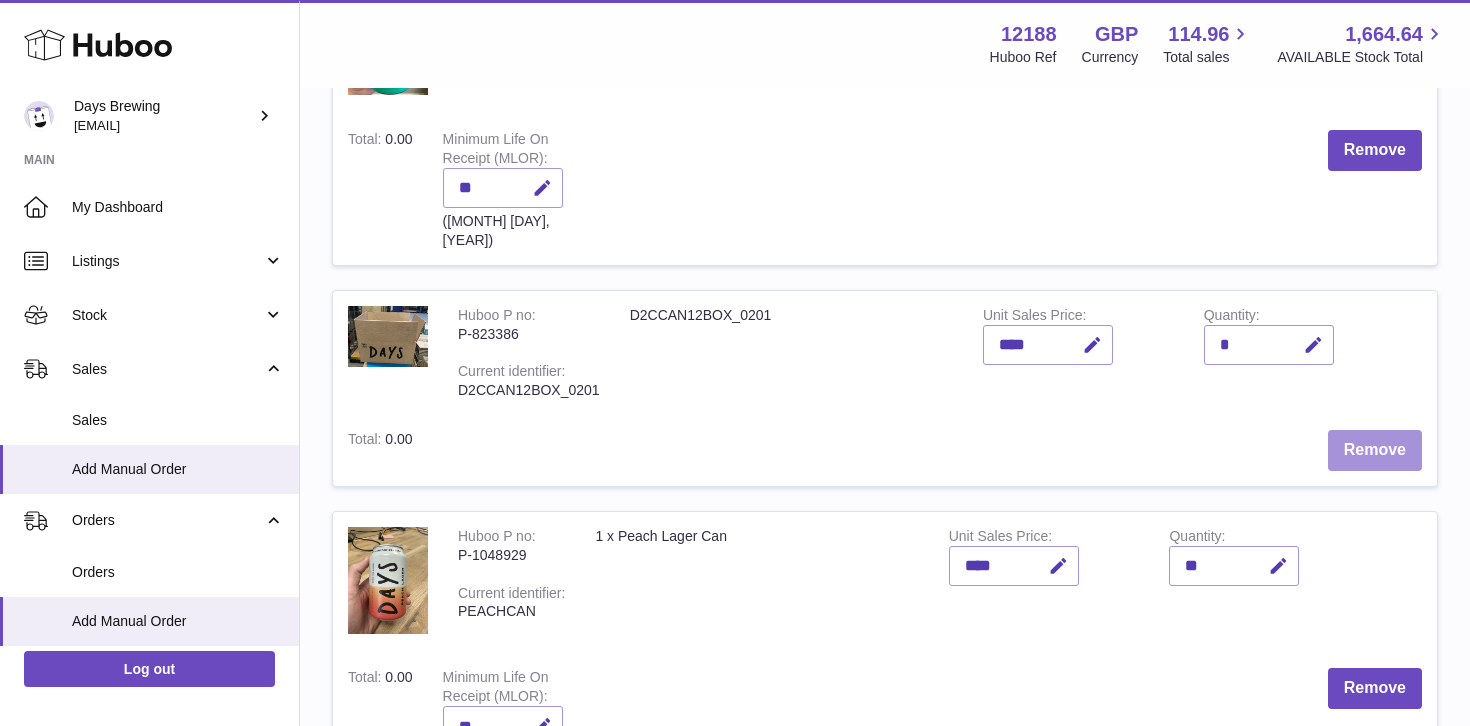 click on "Remove" at bounding box center (1375, 450) 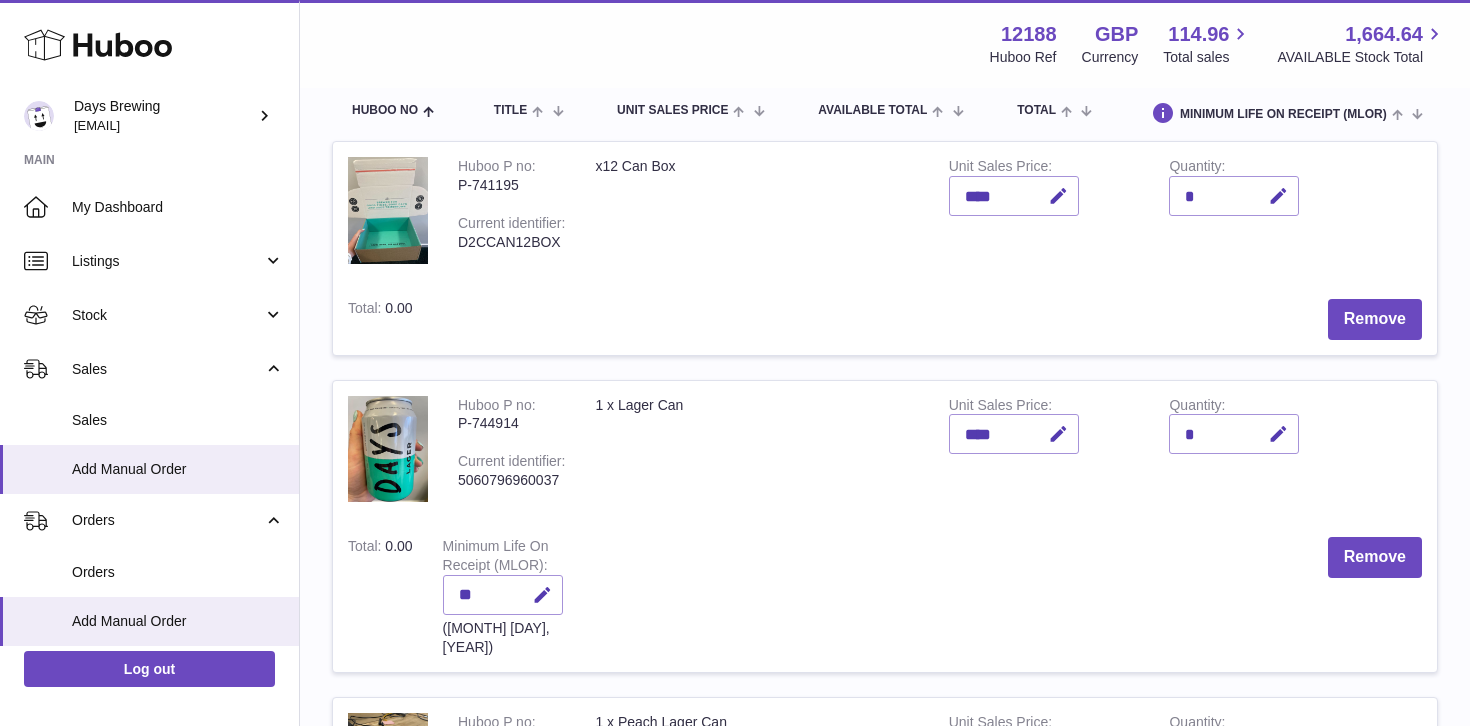 scroll, scrollTop: 220, scrollLeft: 0, axis: vertical 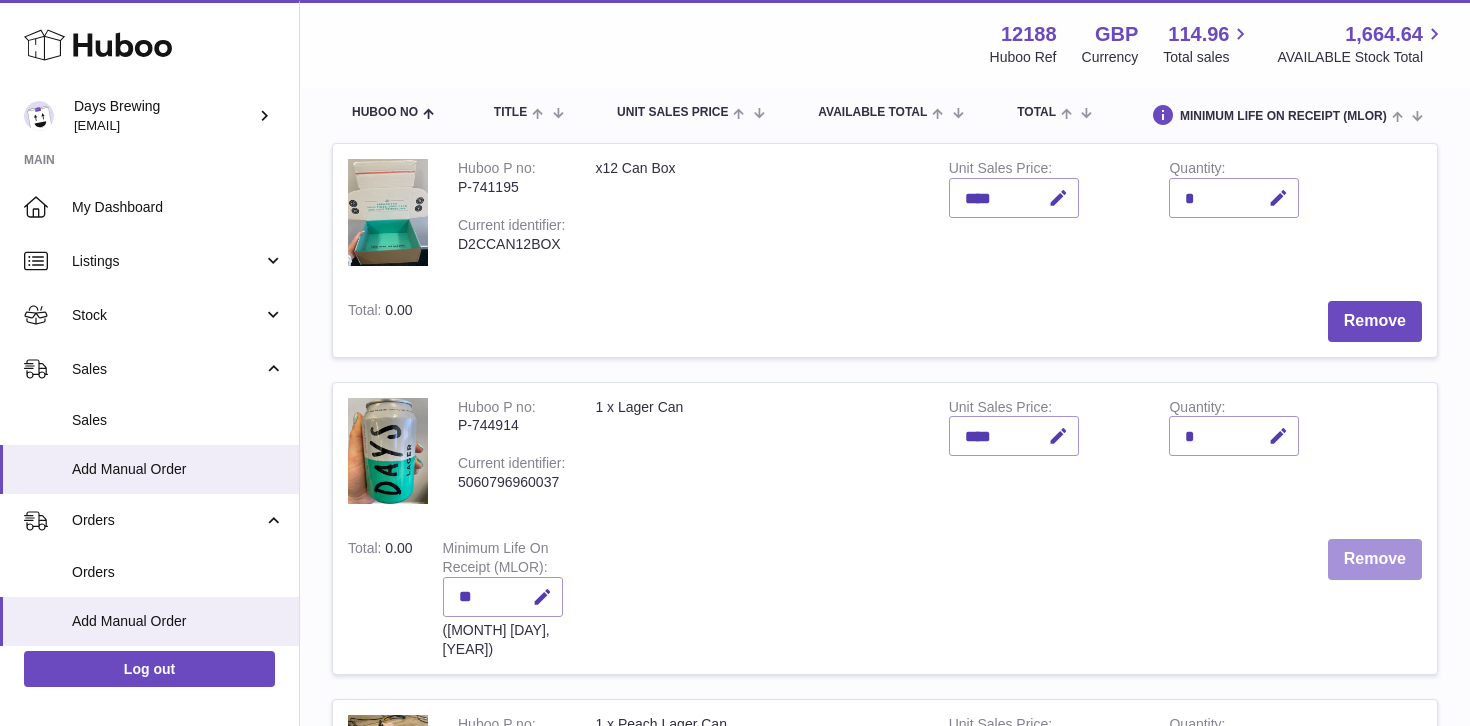 click on "Remove" at bounding box center [1375, 559] 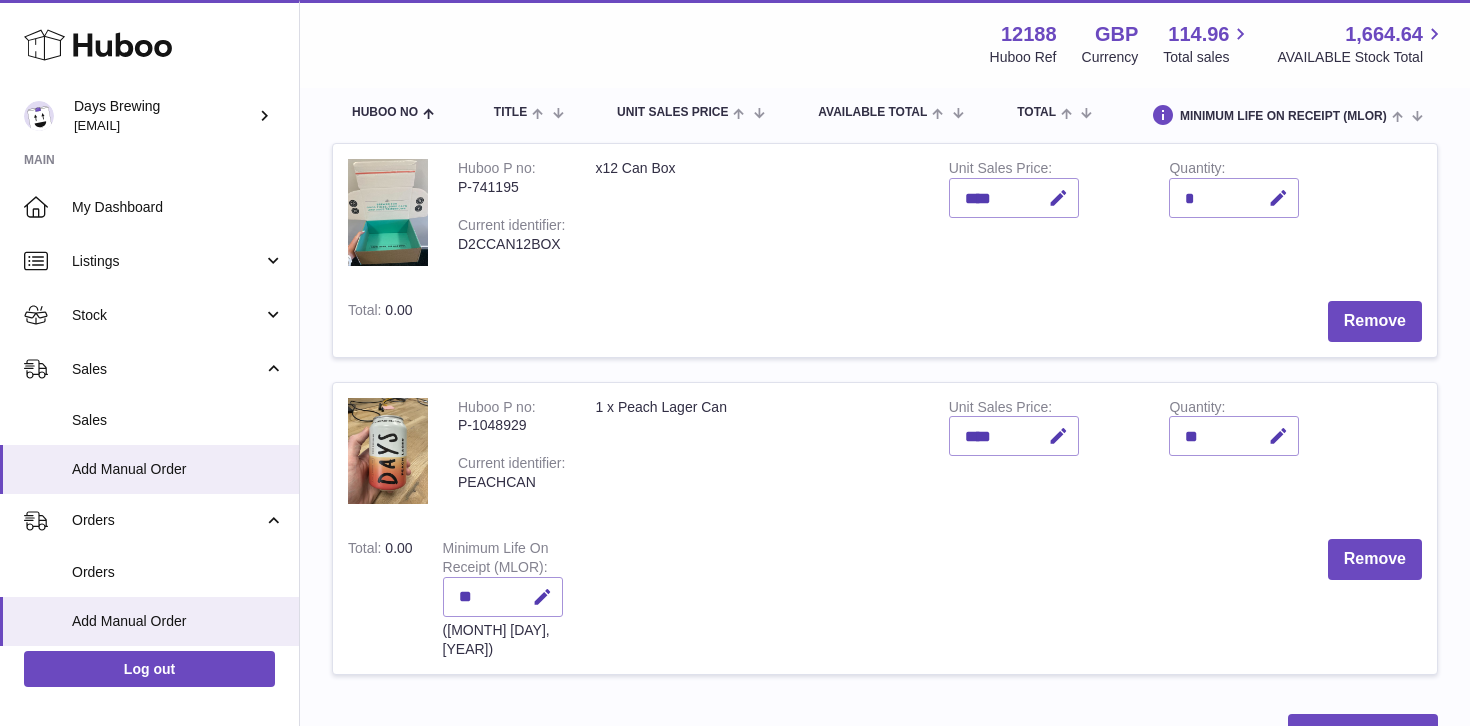 scroll, scrollTop: 380, scrollLeft: 0, axis: vertical 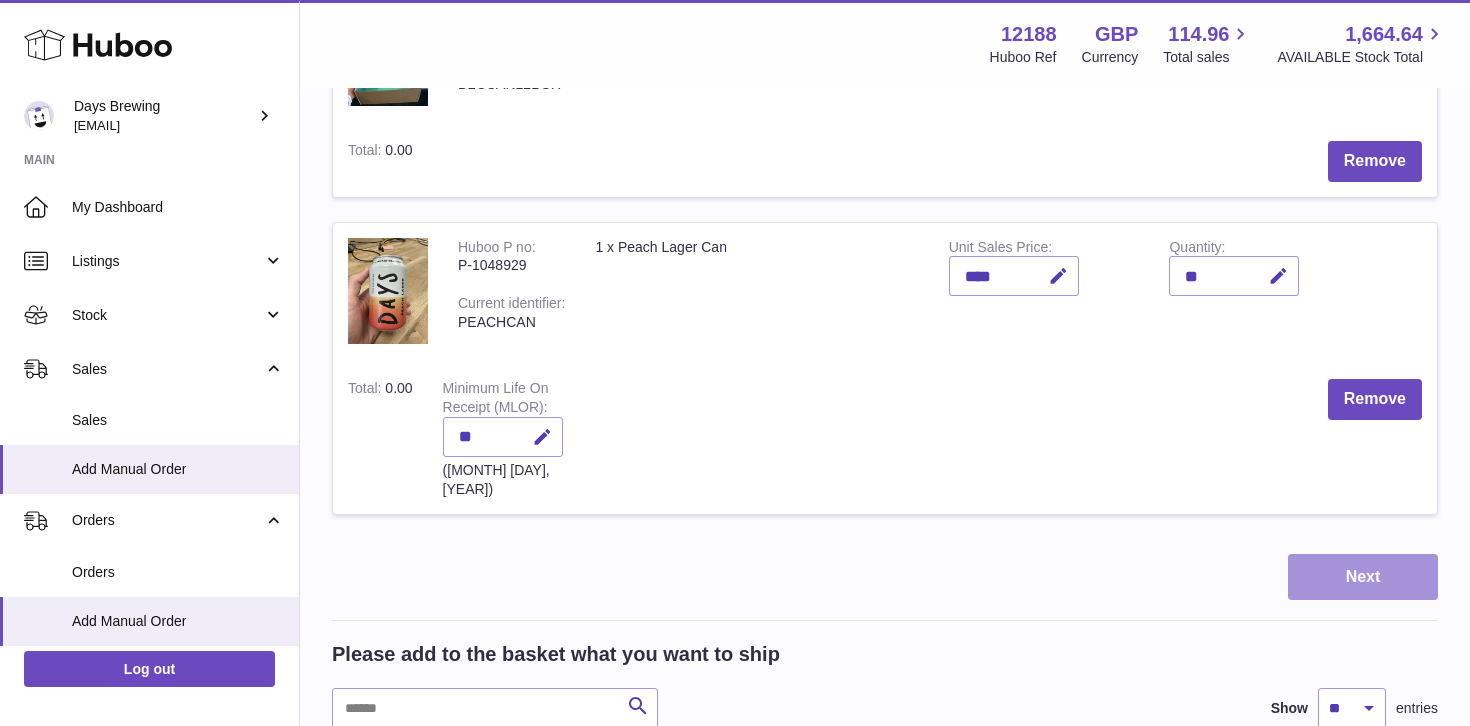 click on "Next" at bounding box center (1363, 577) 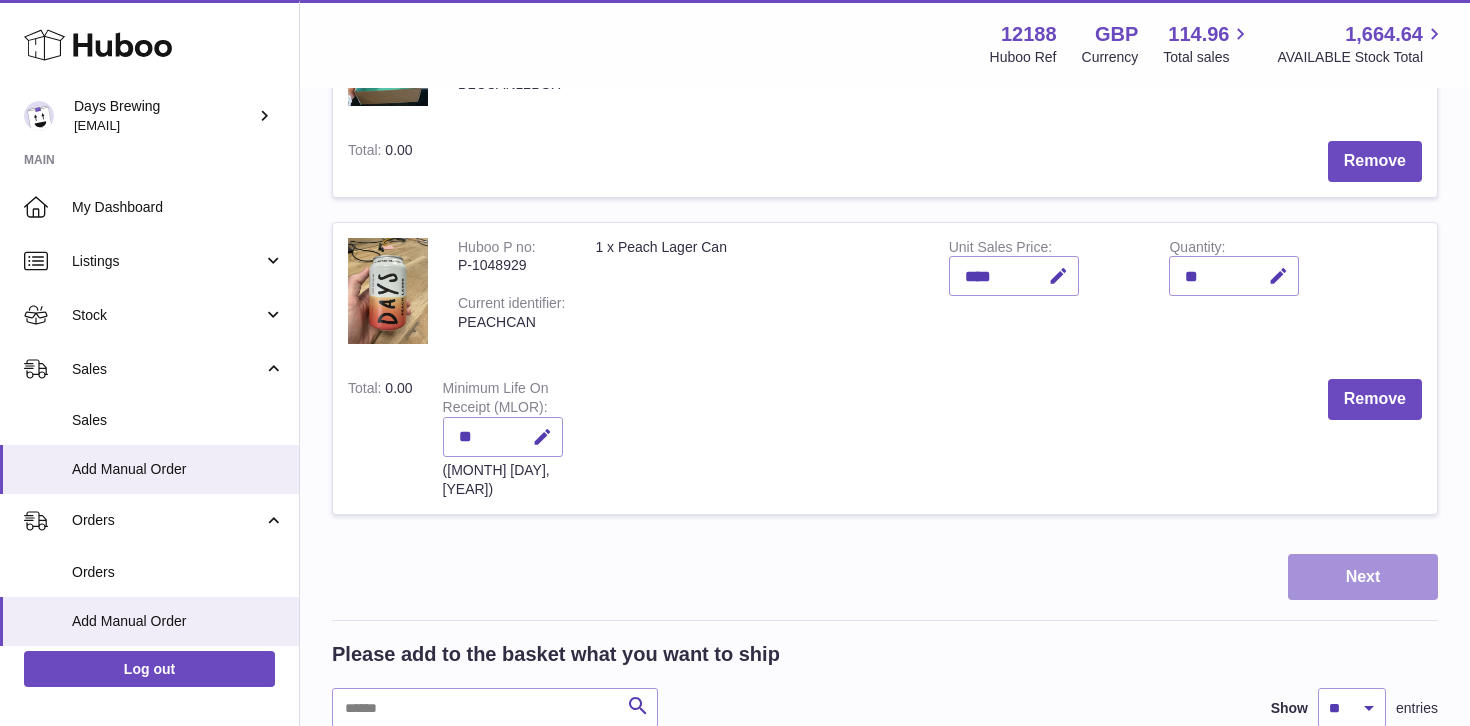 scroll, scrollTop: 0, scrollLeft: 0, axis: both 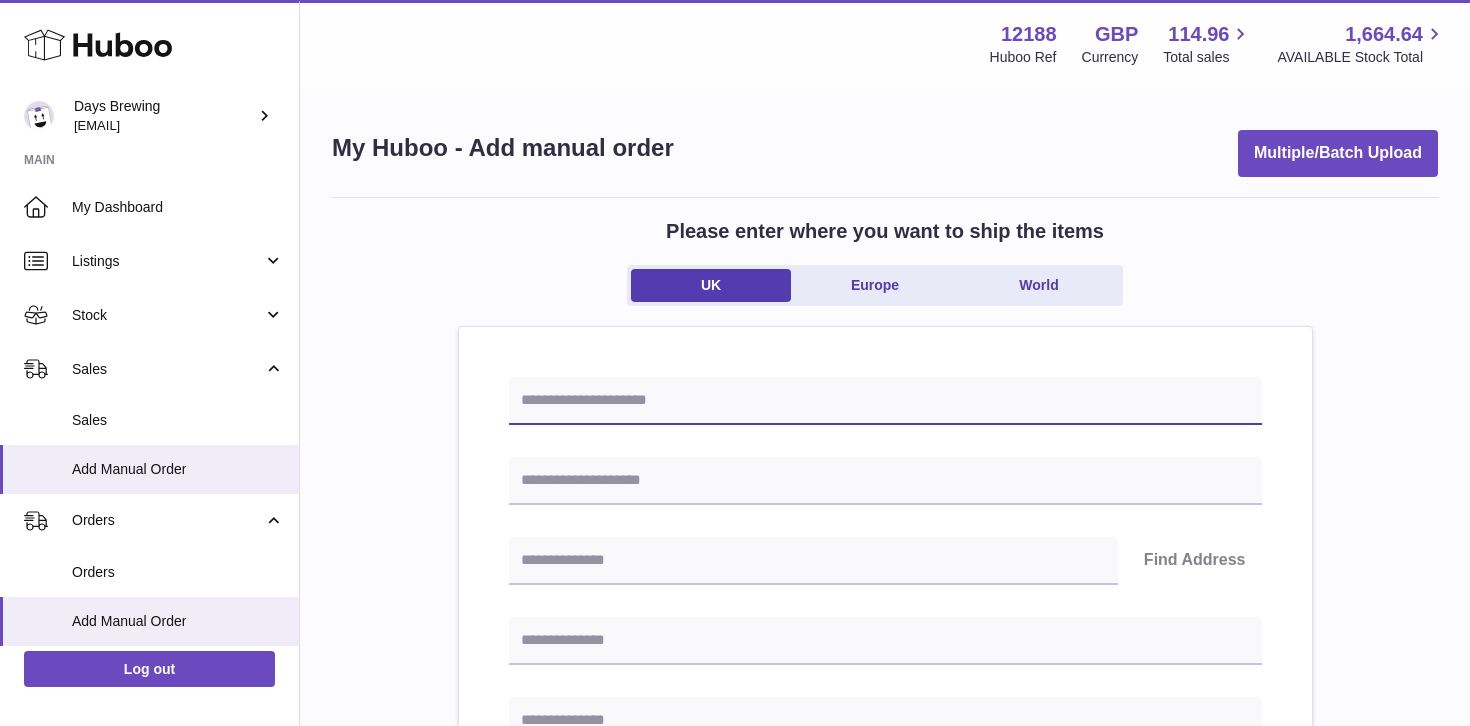 click at bounding box center (885, 401) 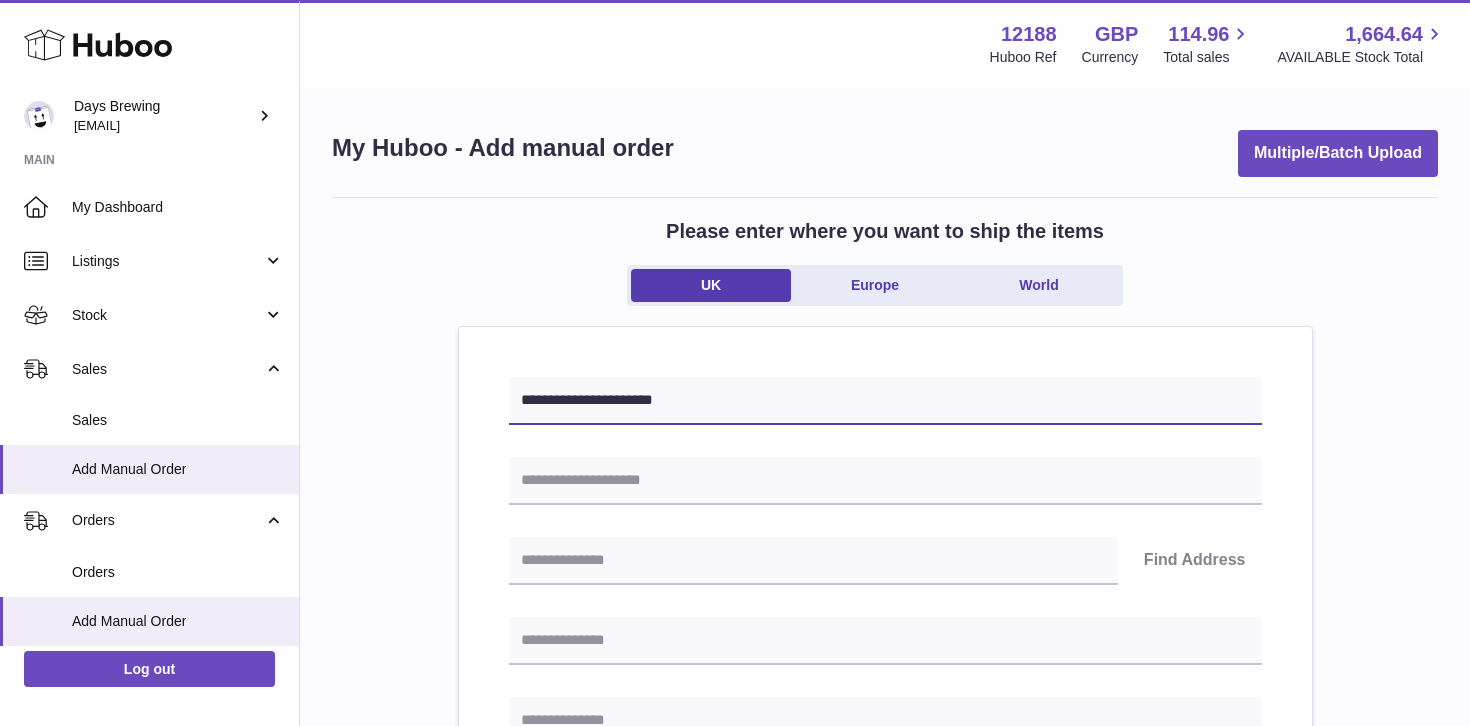 type on "**********" 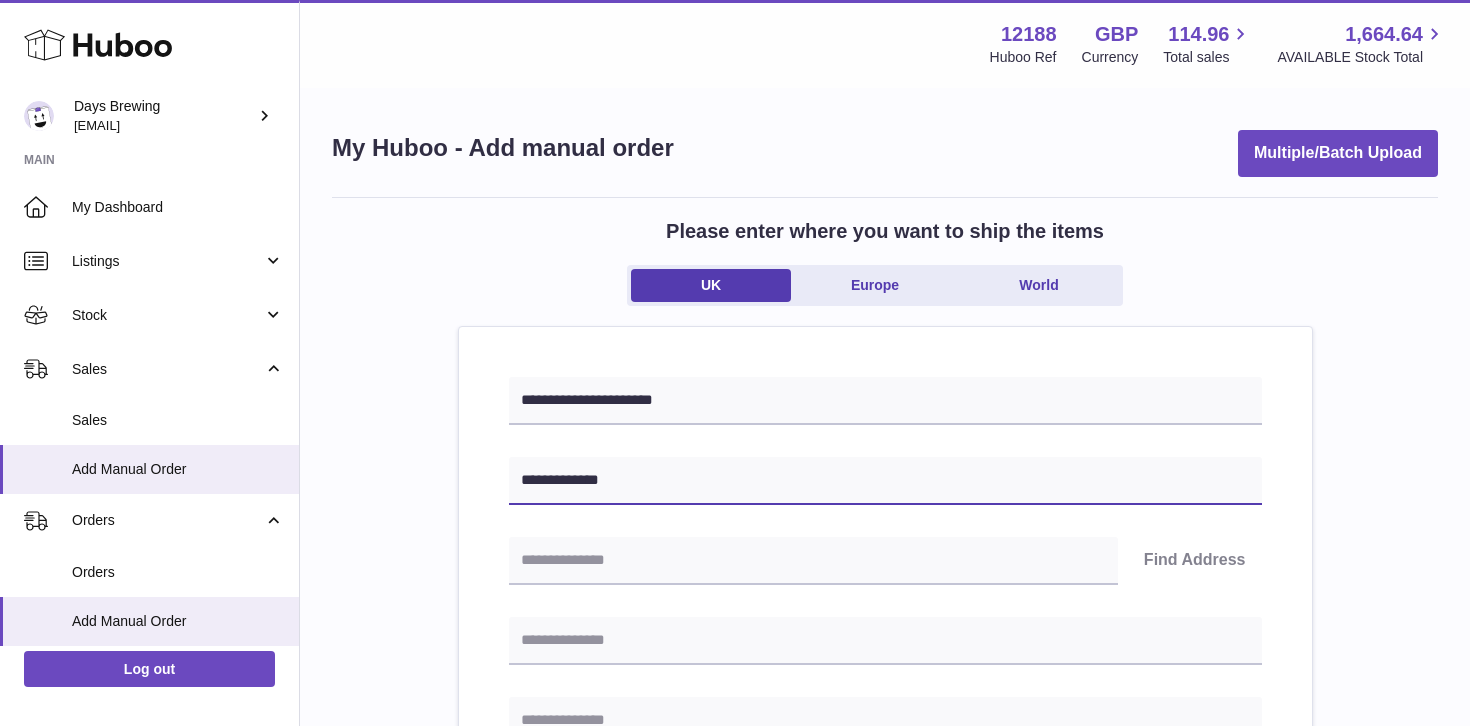 type on "**********" 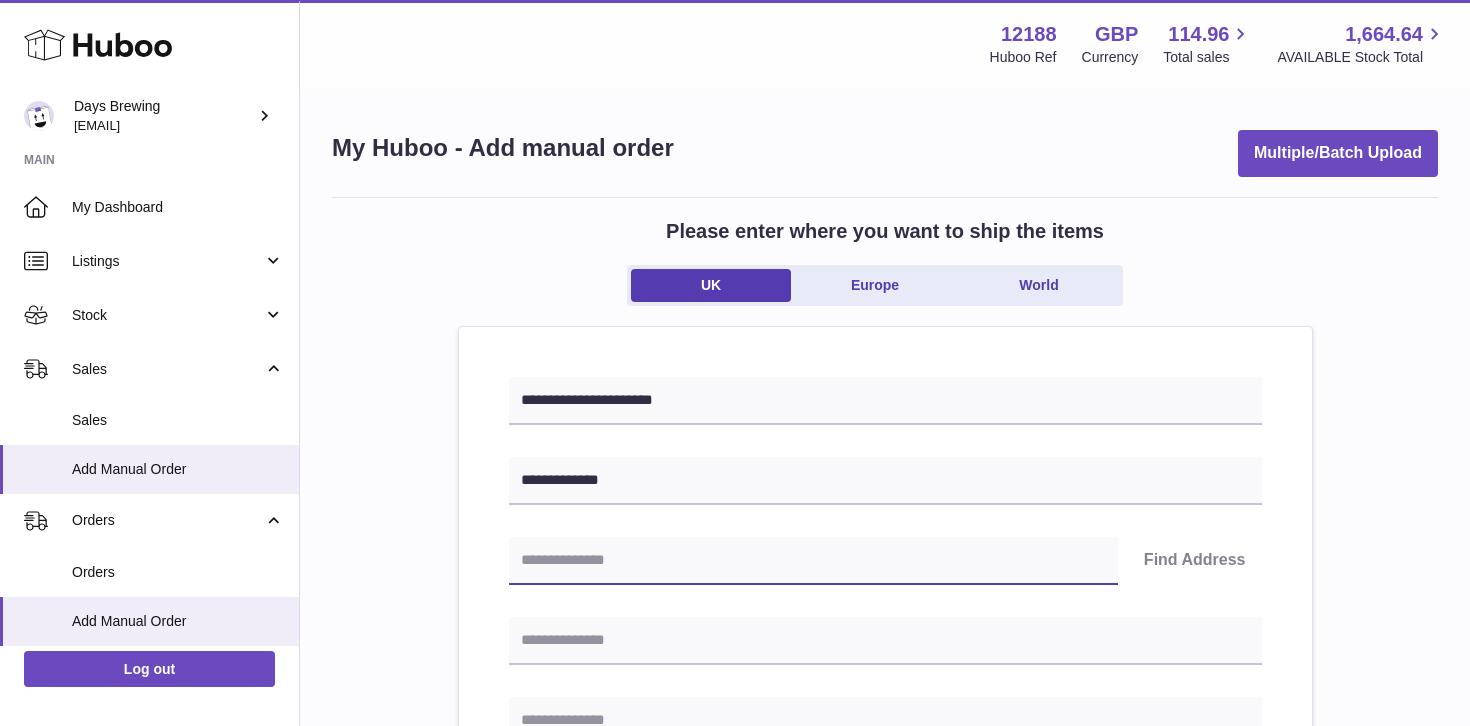 paste on "*******" 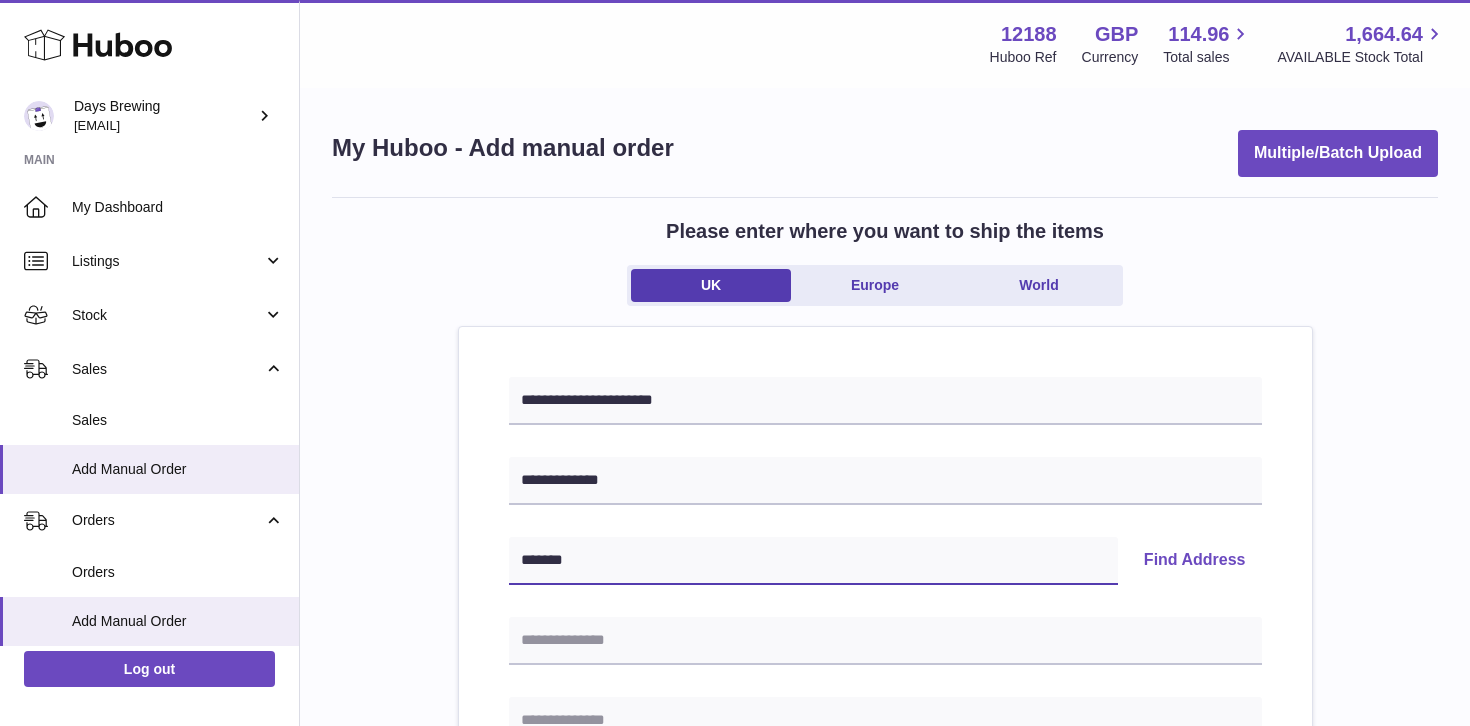 type on "*******" 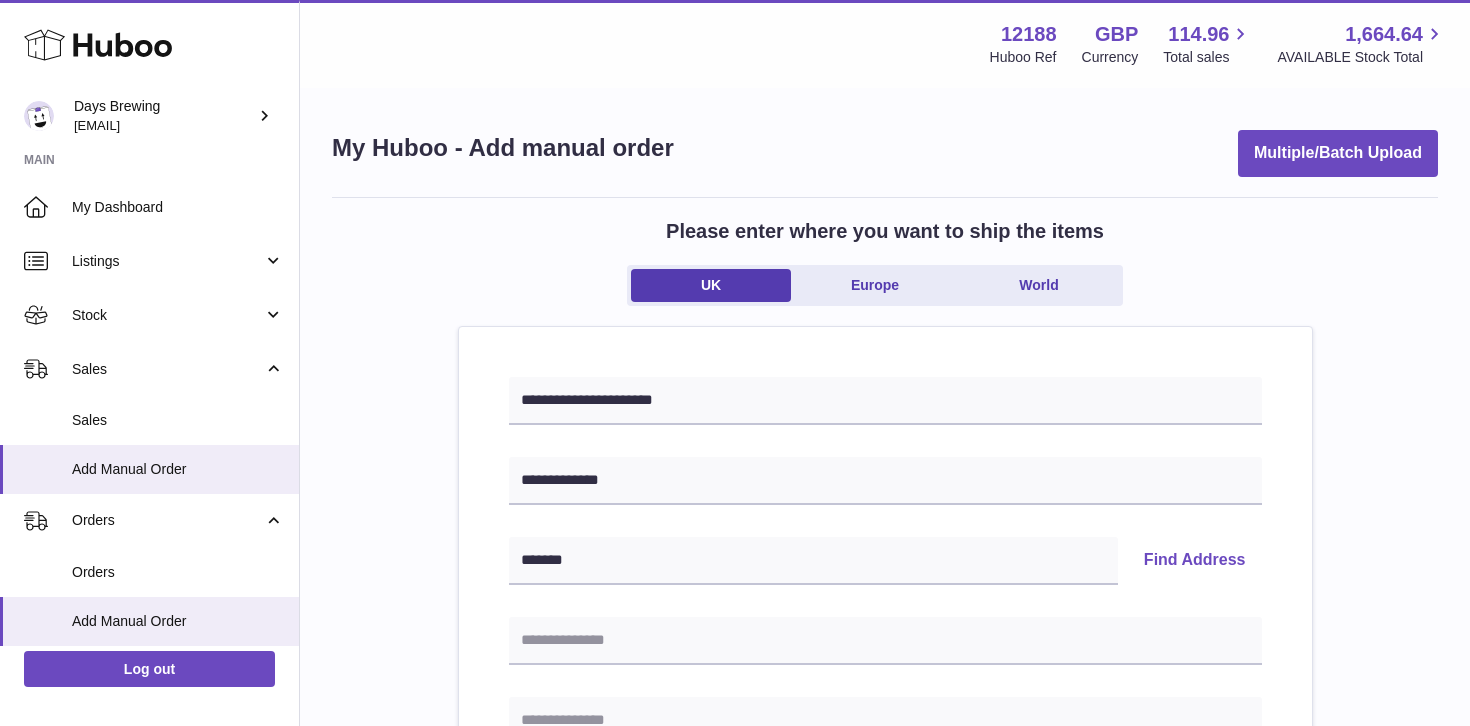 click on "Find Address" at bounding box center [1195, 561] 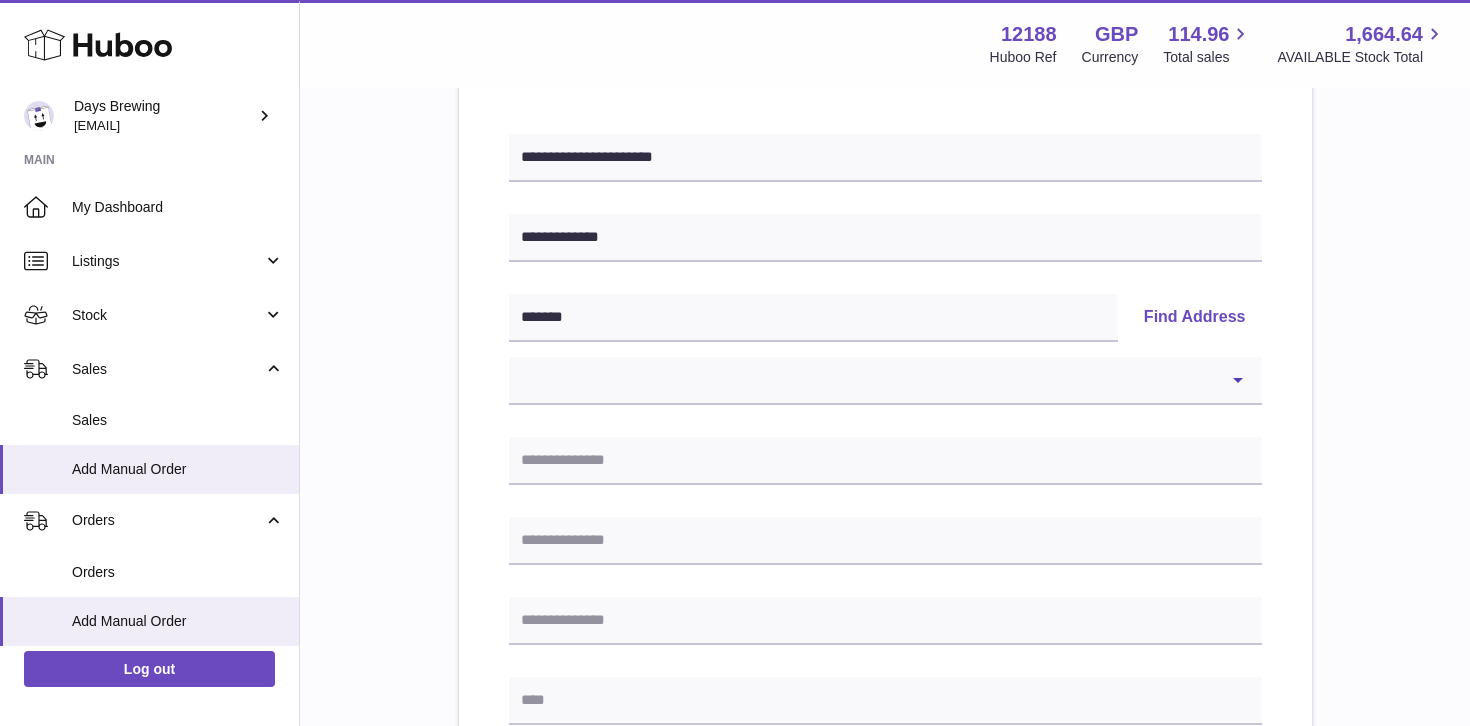 scroll, scrollTop: 244, scrollLeft: 0, axis: vertical 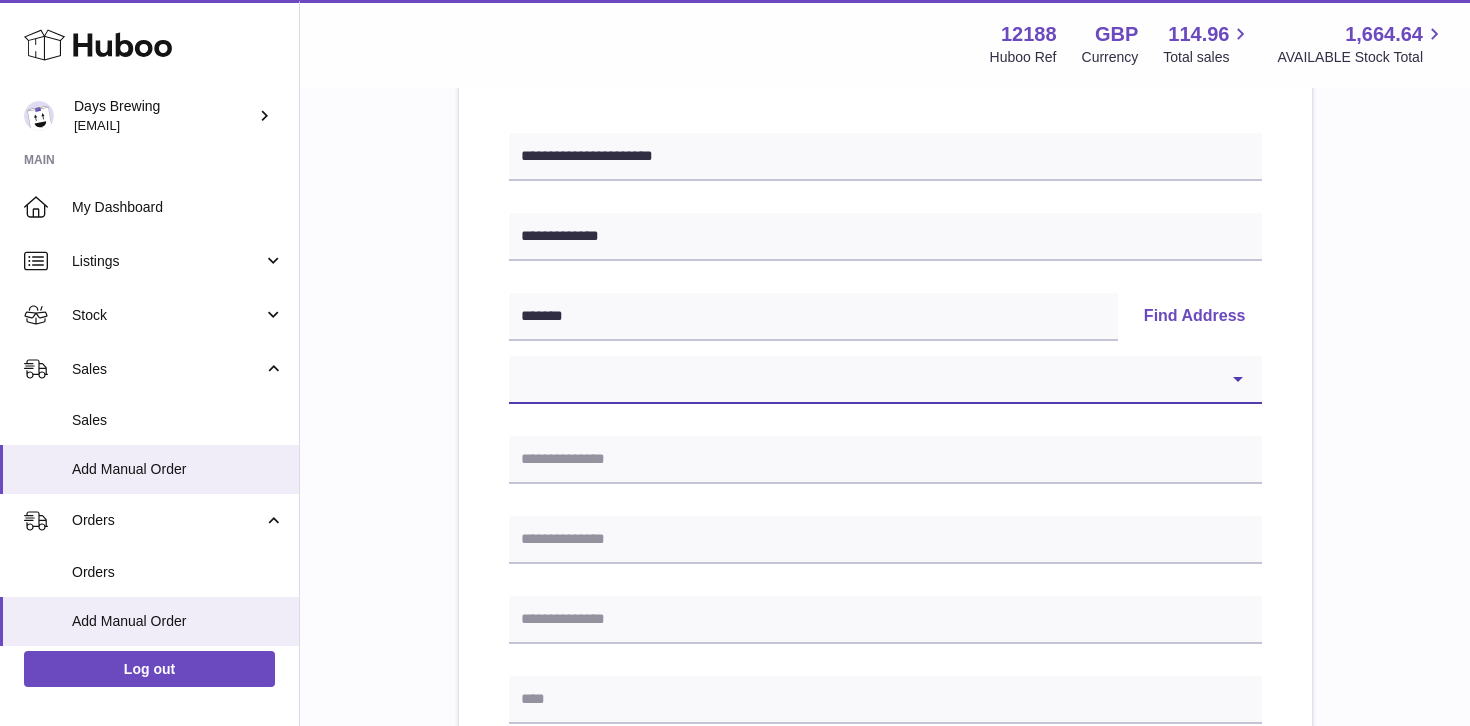 click on "**********" at bounding box center [885, 380] 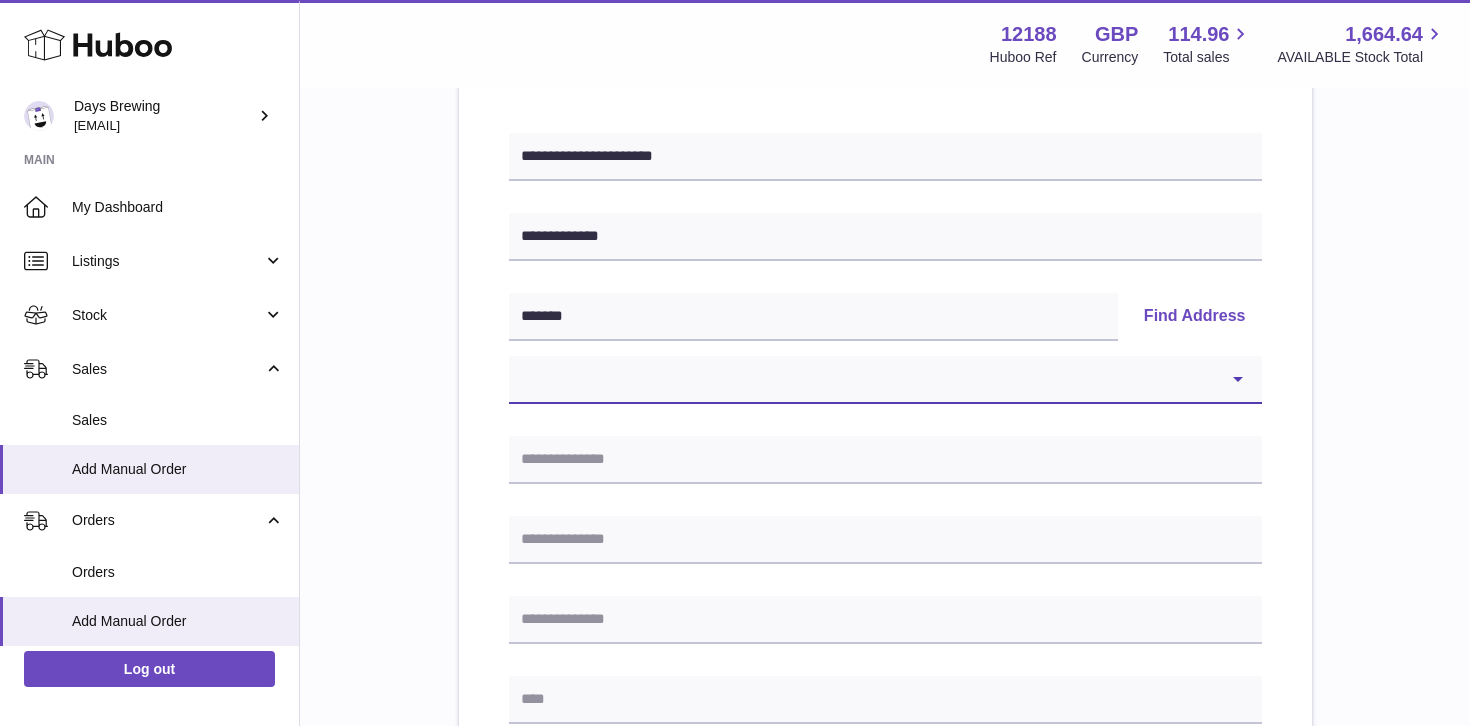 select on "**" 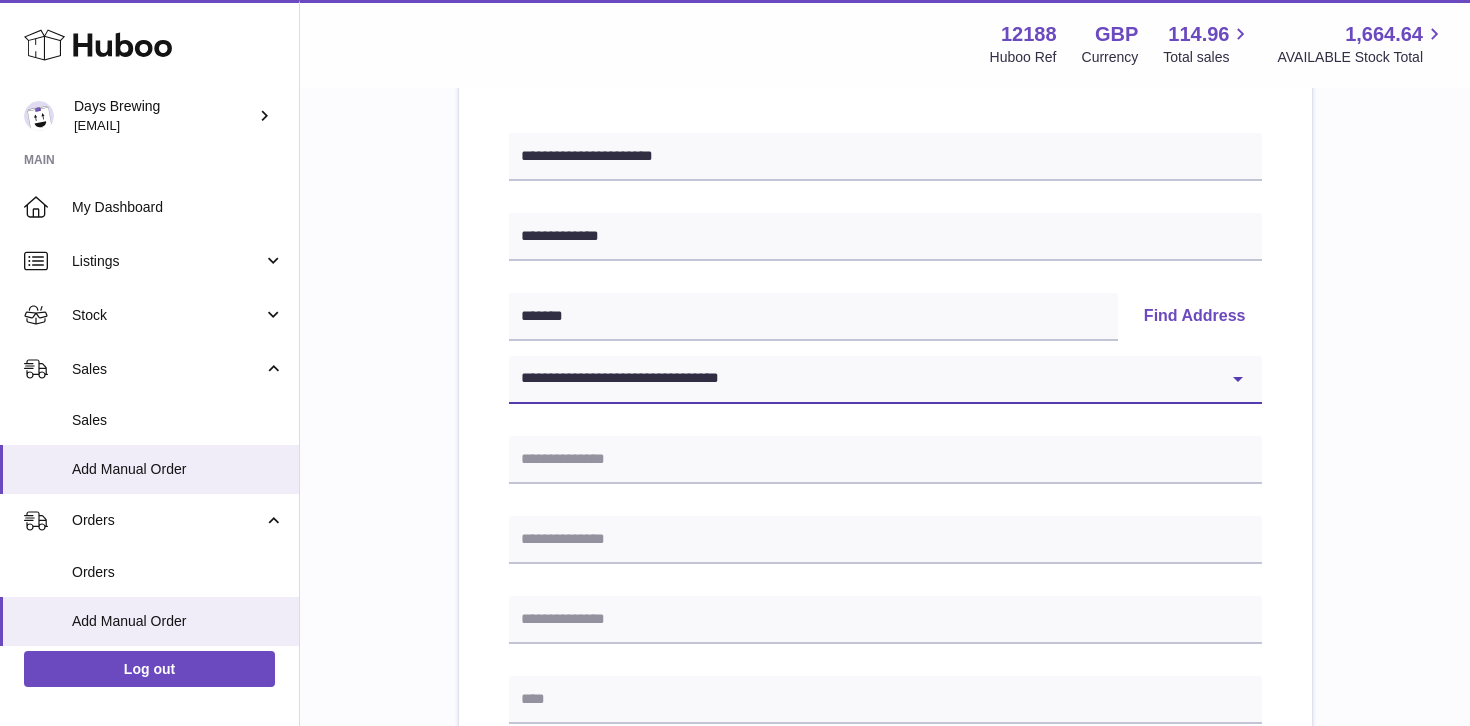 type on "*******" 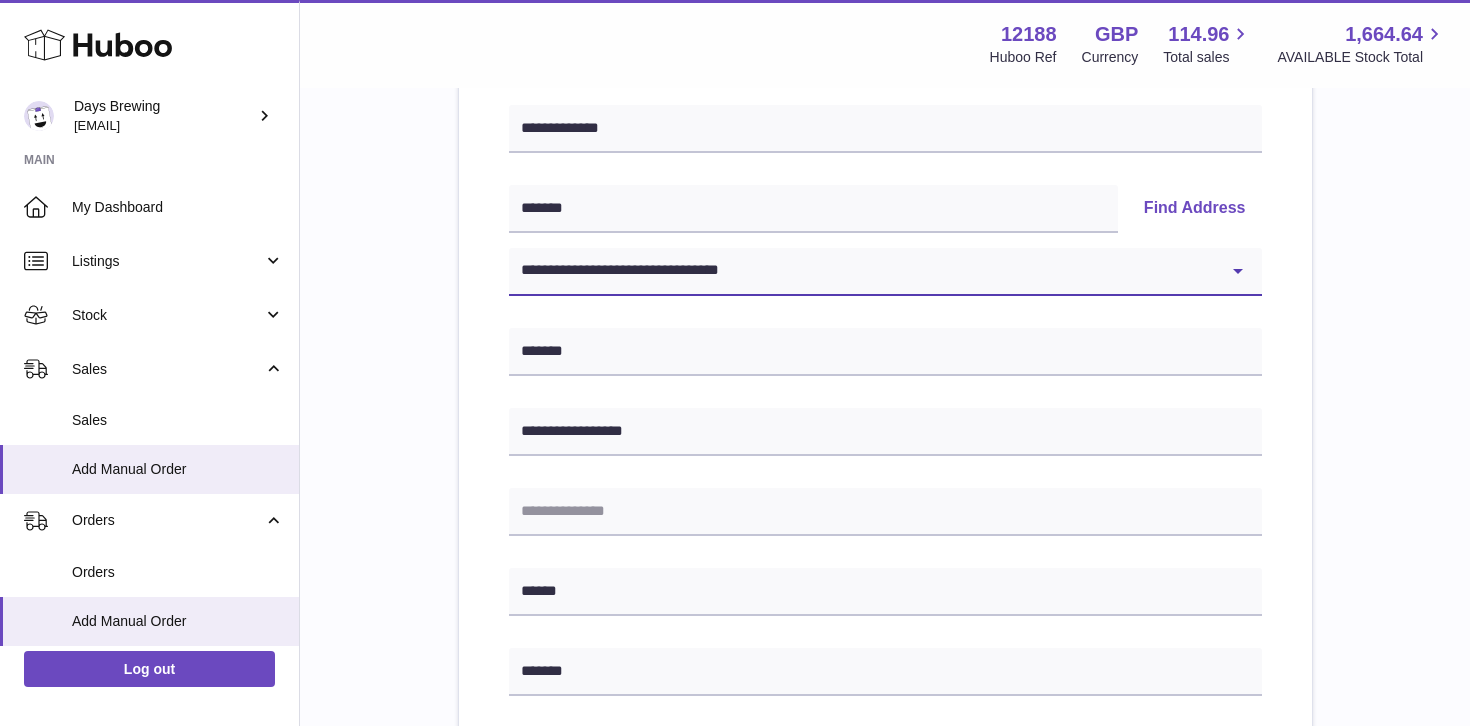 scroll, scrollTop: 355, scrollLeft: 0, axis: vertical 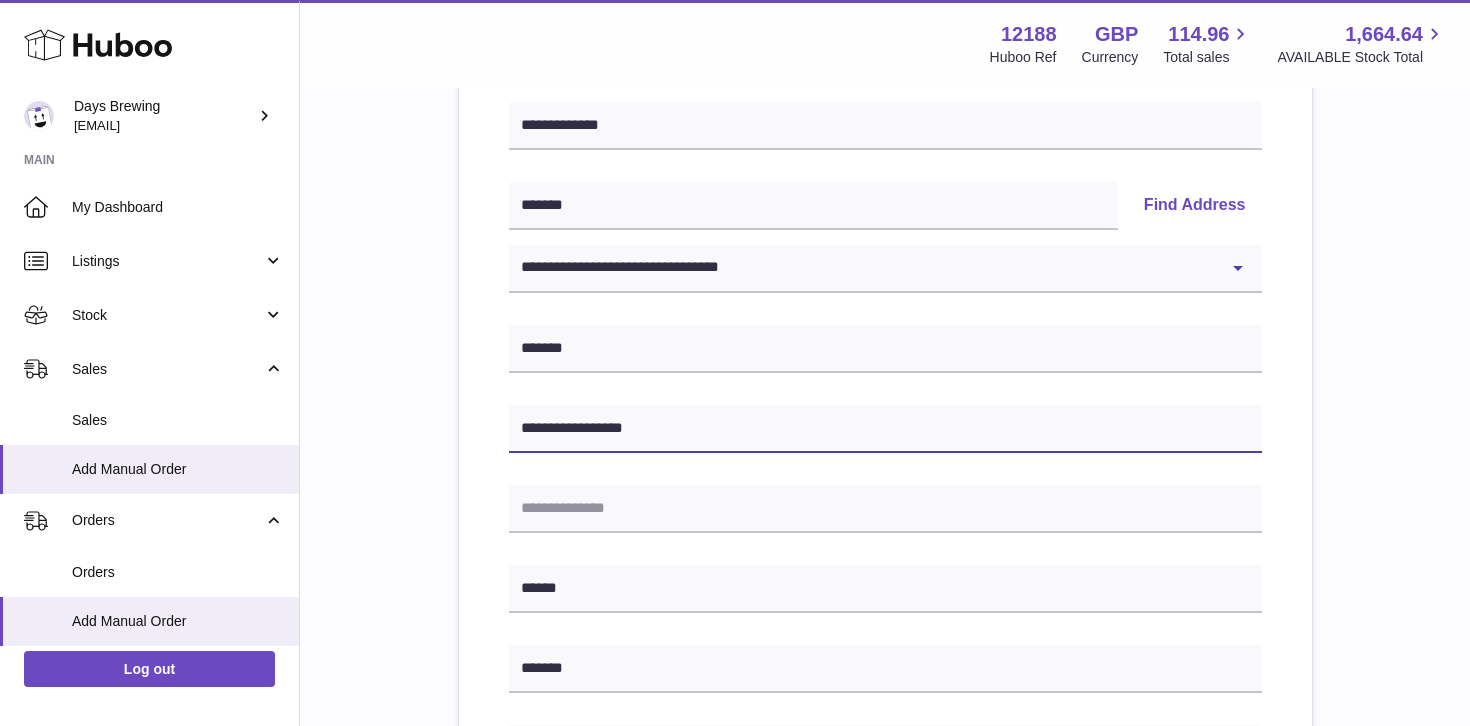 click on "**********" at bounding box center [885, 429] 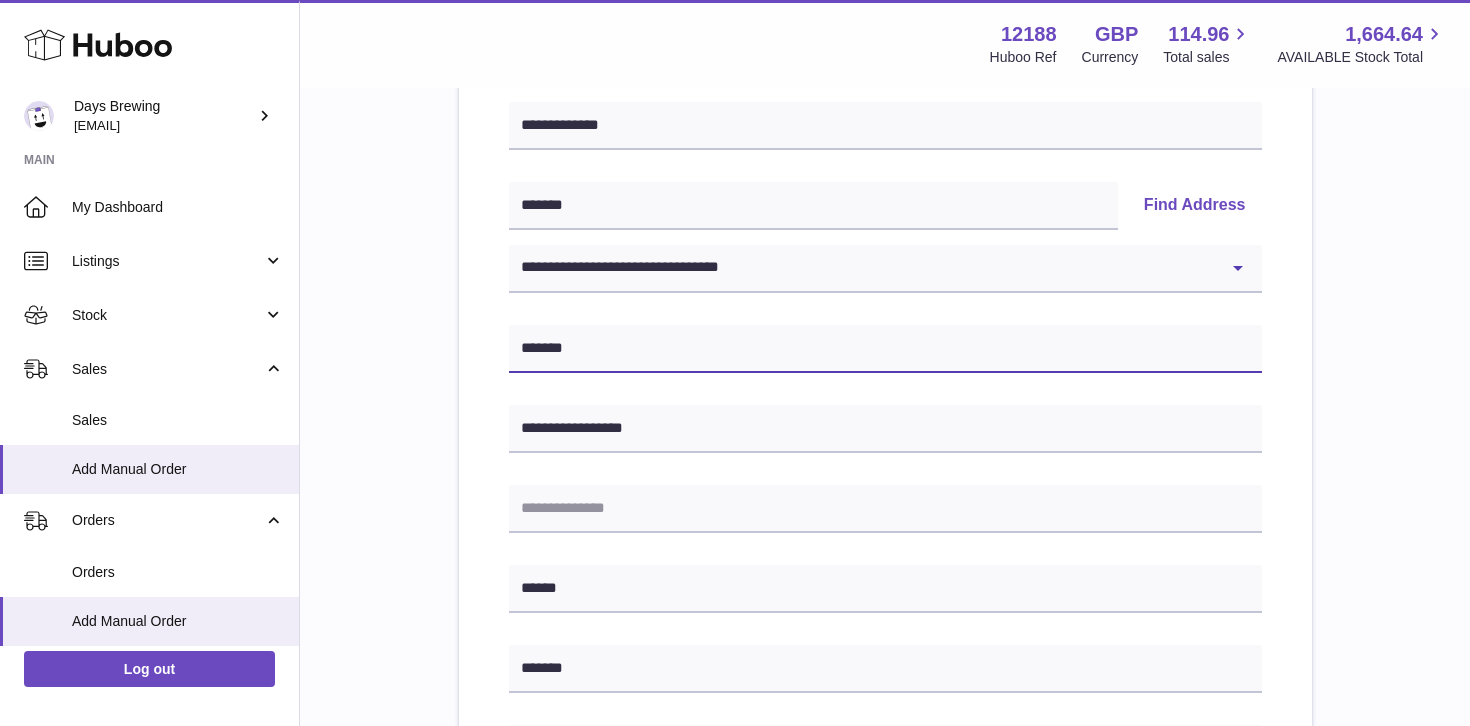 click on "*******" at bounding box center [885, 349] 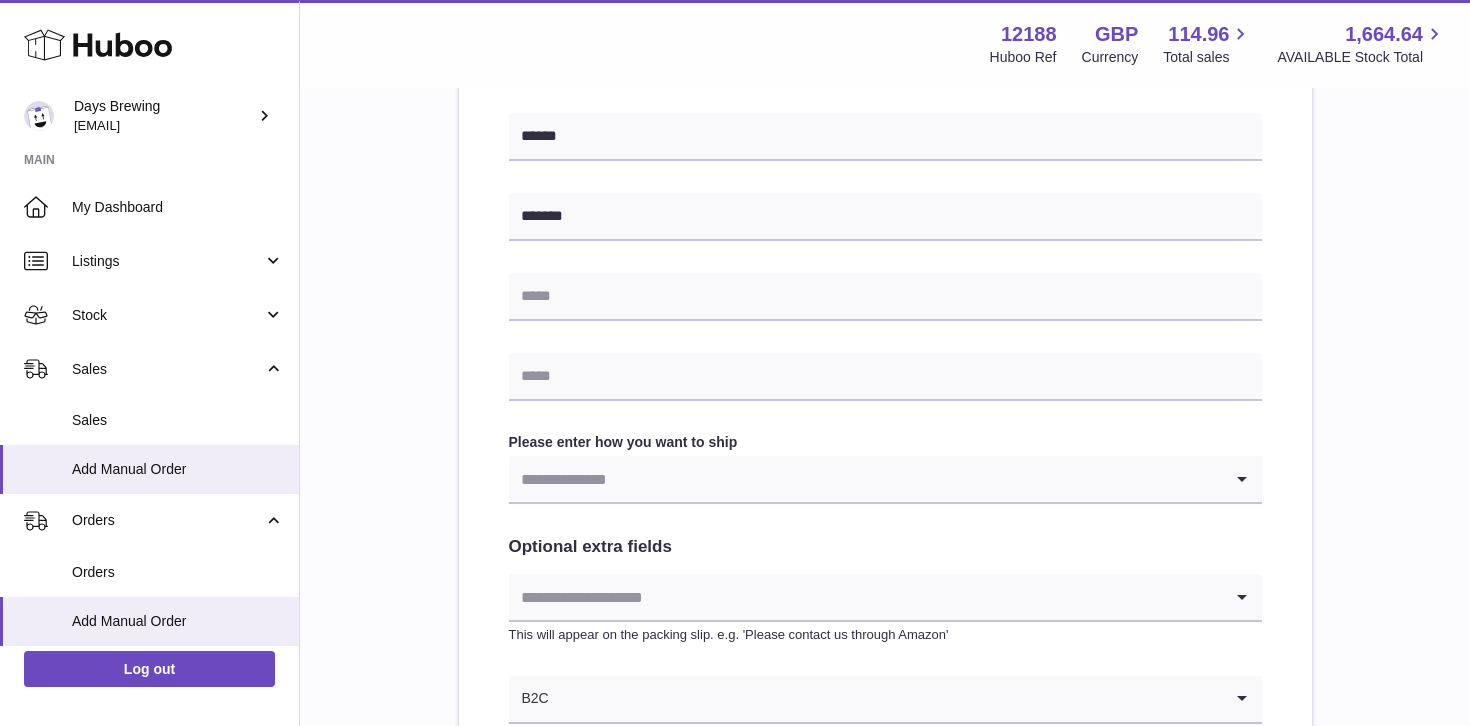 scroll, scrollTop: 808, scrollLeft: 0, axis: vertical 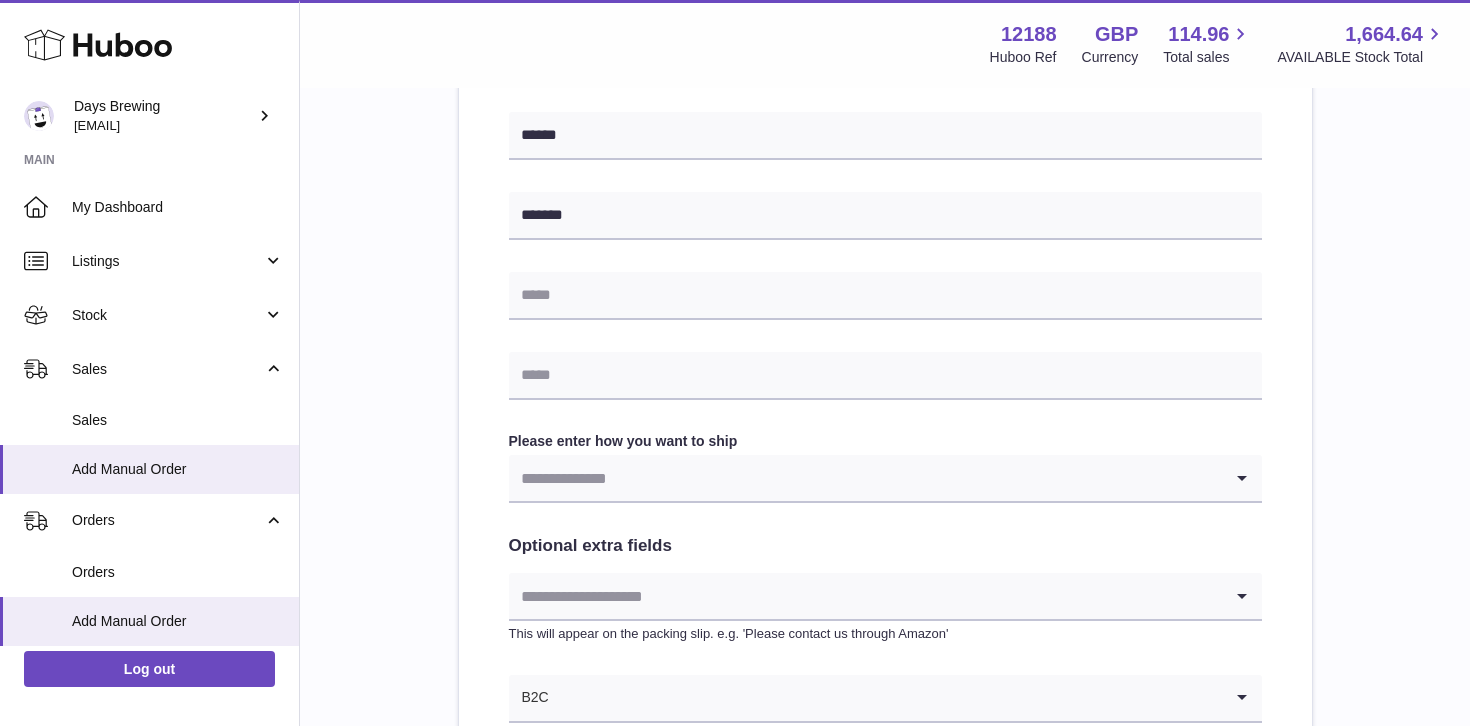 type on "**********" 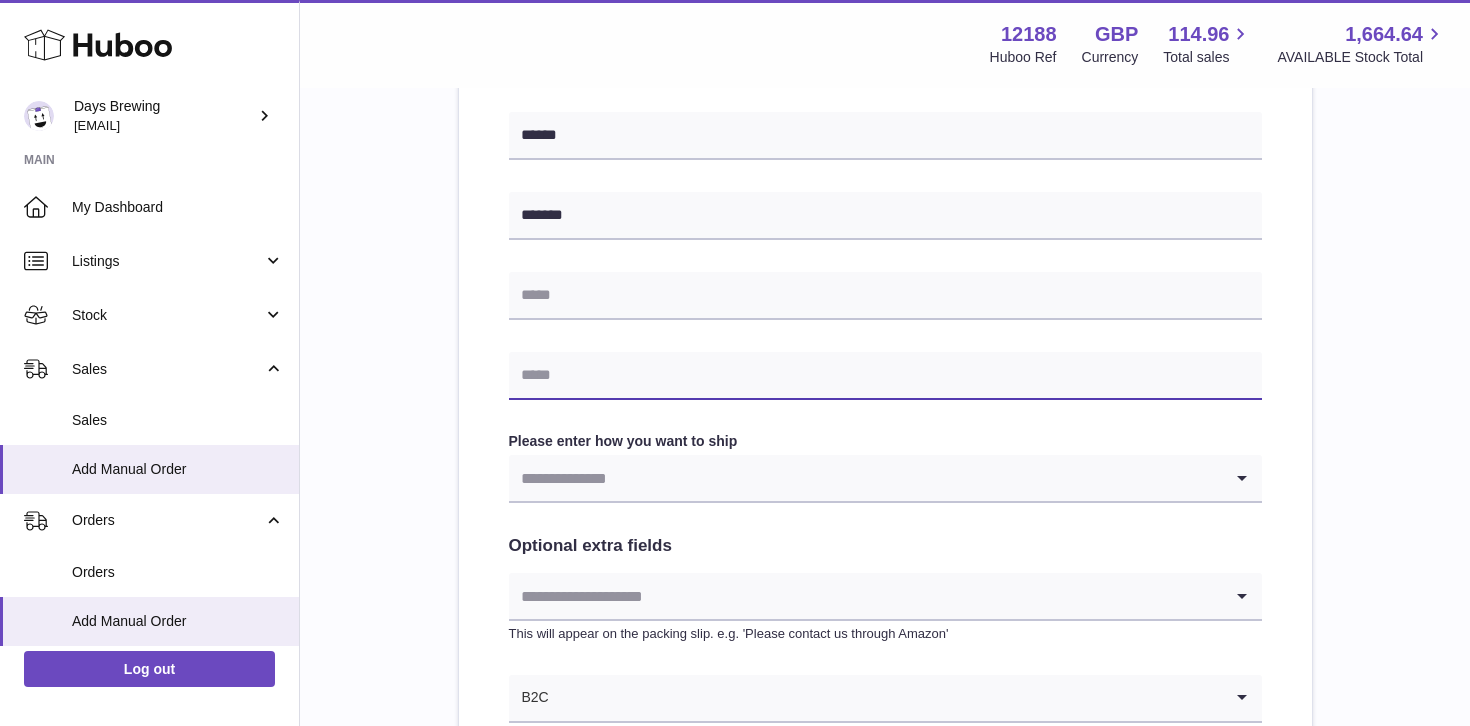 click at bounding box center [885, 376] 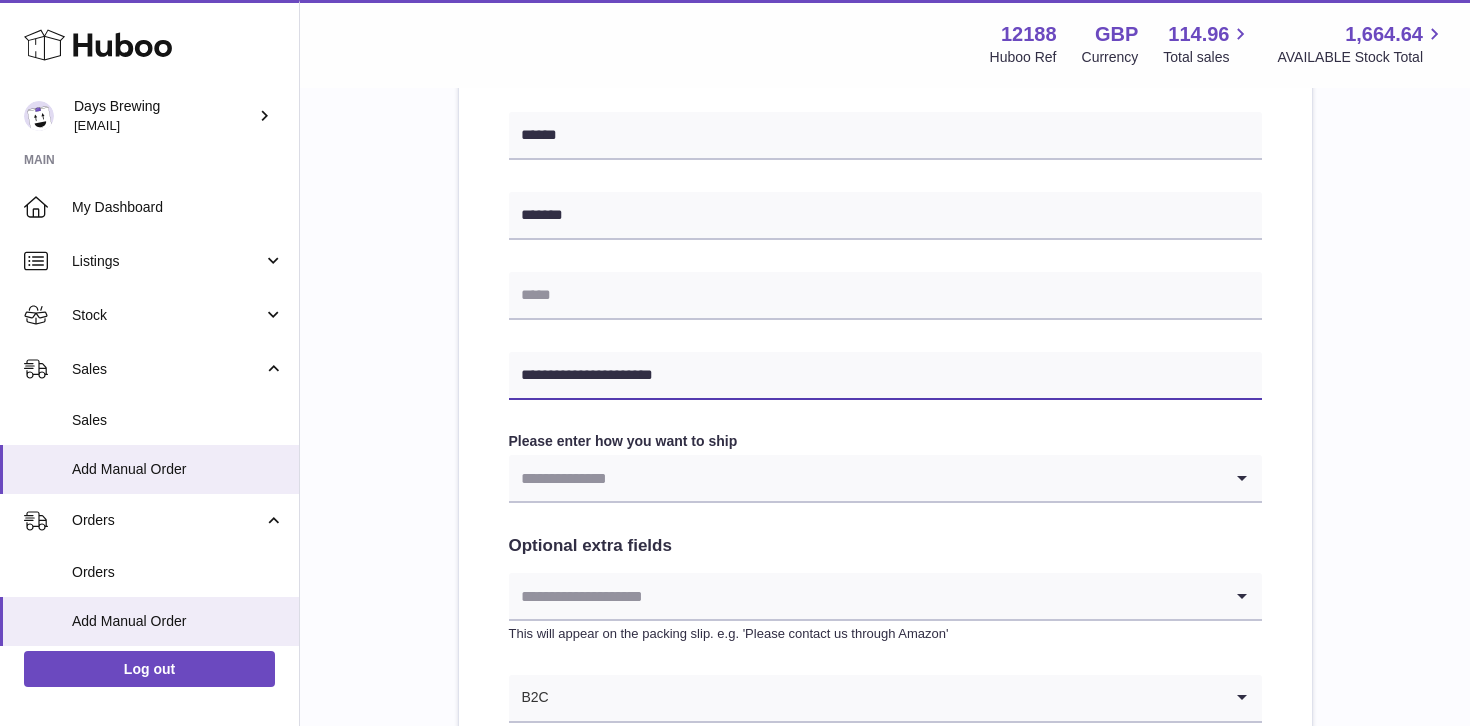 type on "**********" 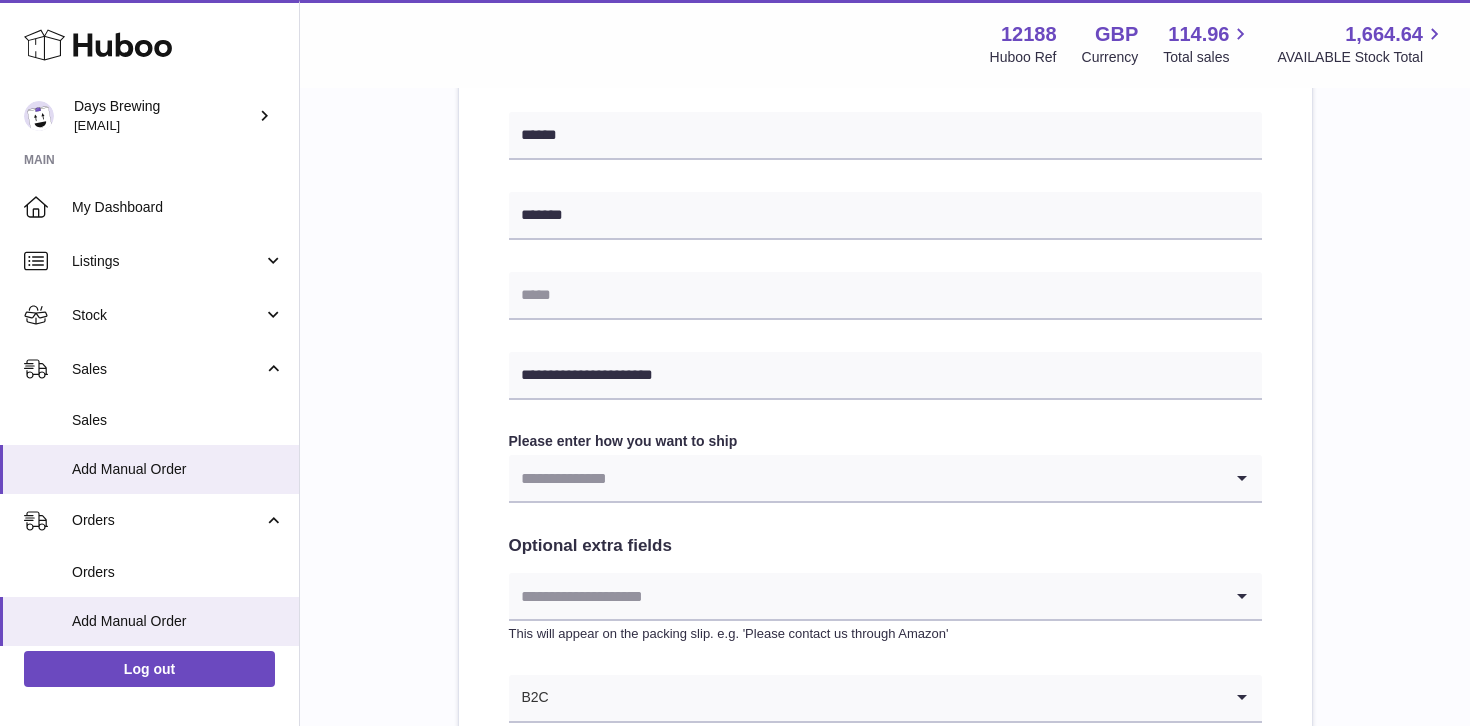 click on "**********" at bounding box center [885, 117] 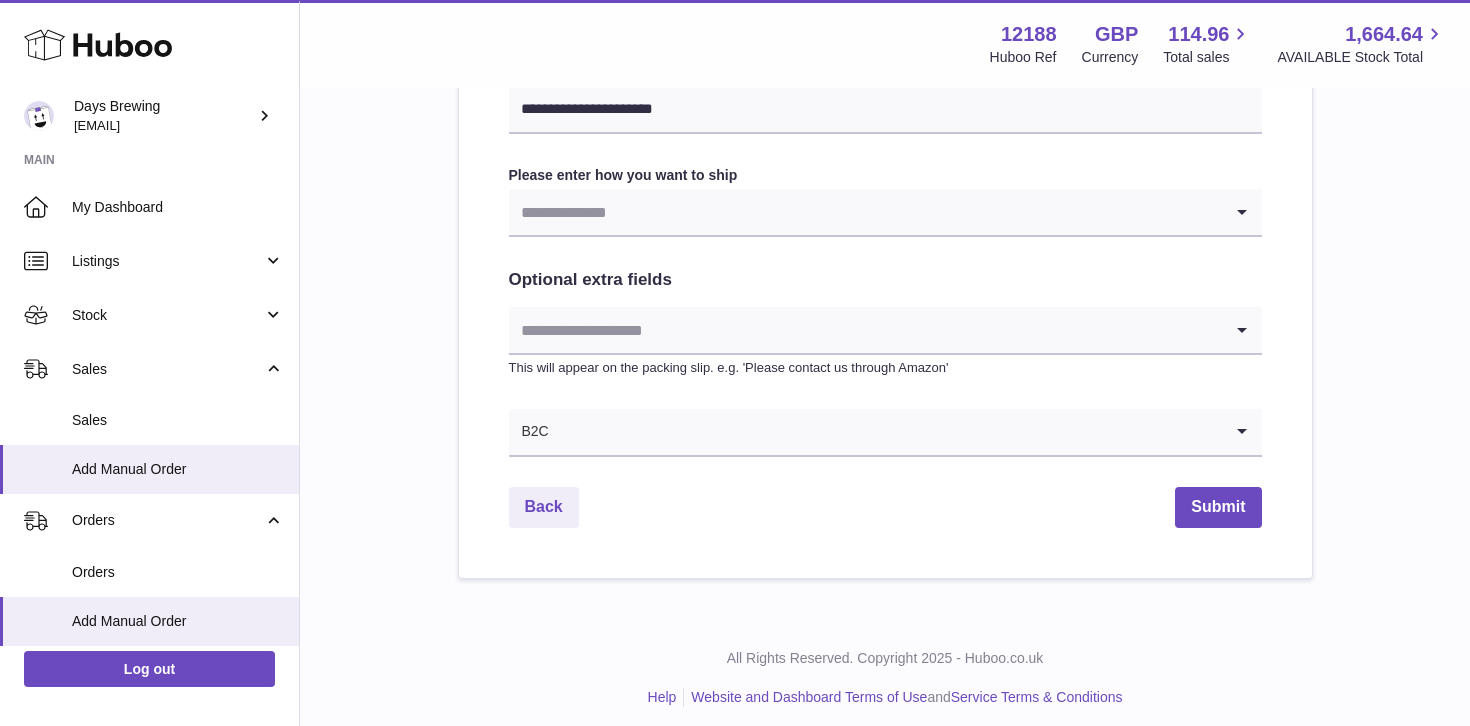scroll, scrollTop: 1084, scrollLeft: 0, axis: vertical 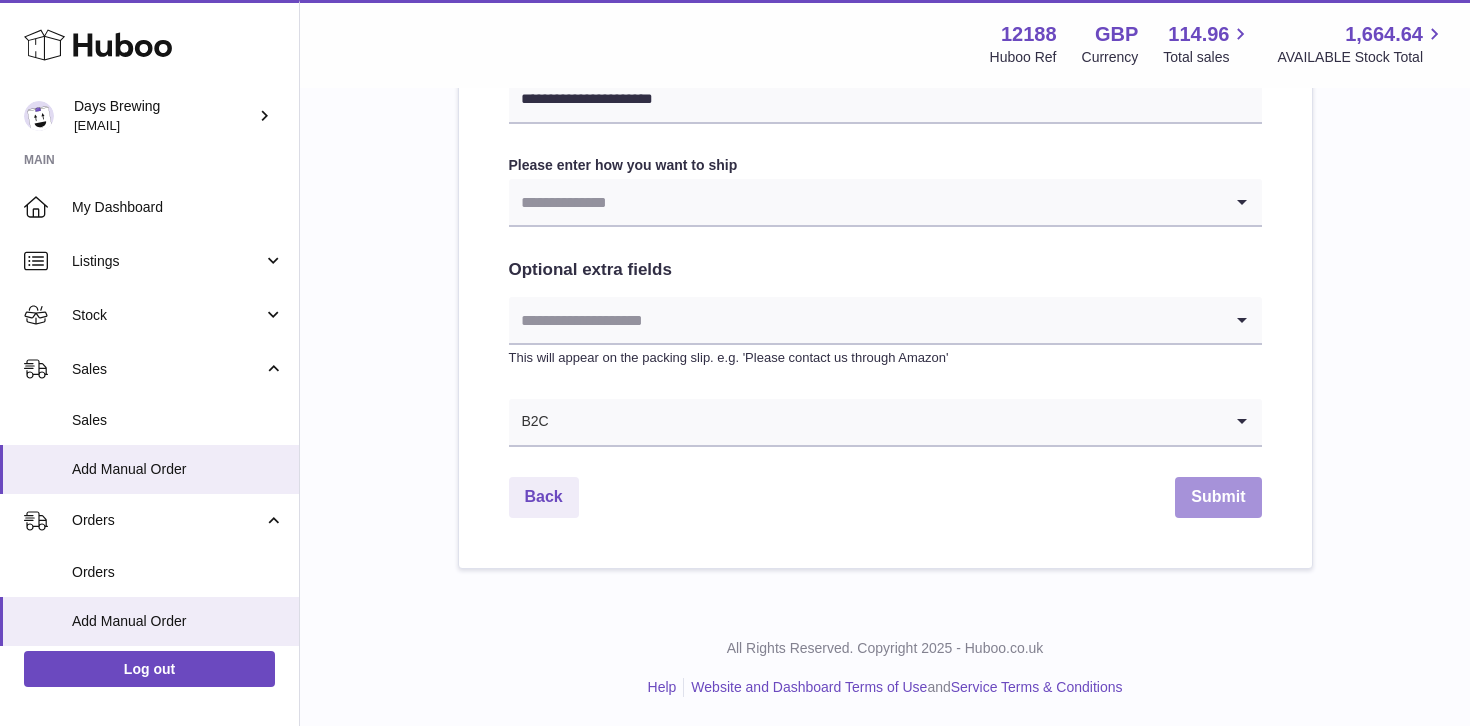 click on "Submit" at bounding box center [1218, 497] 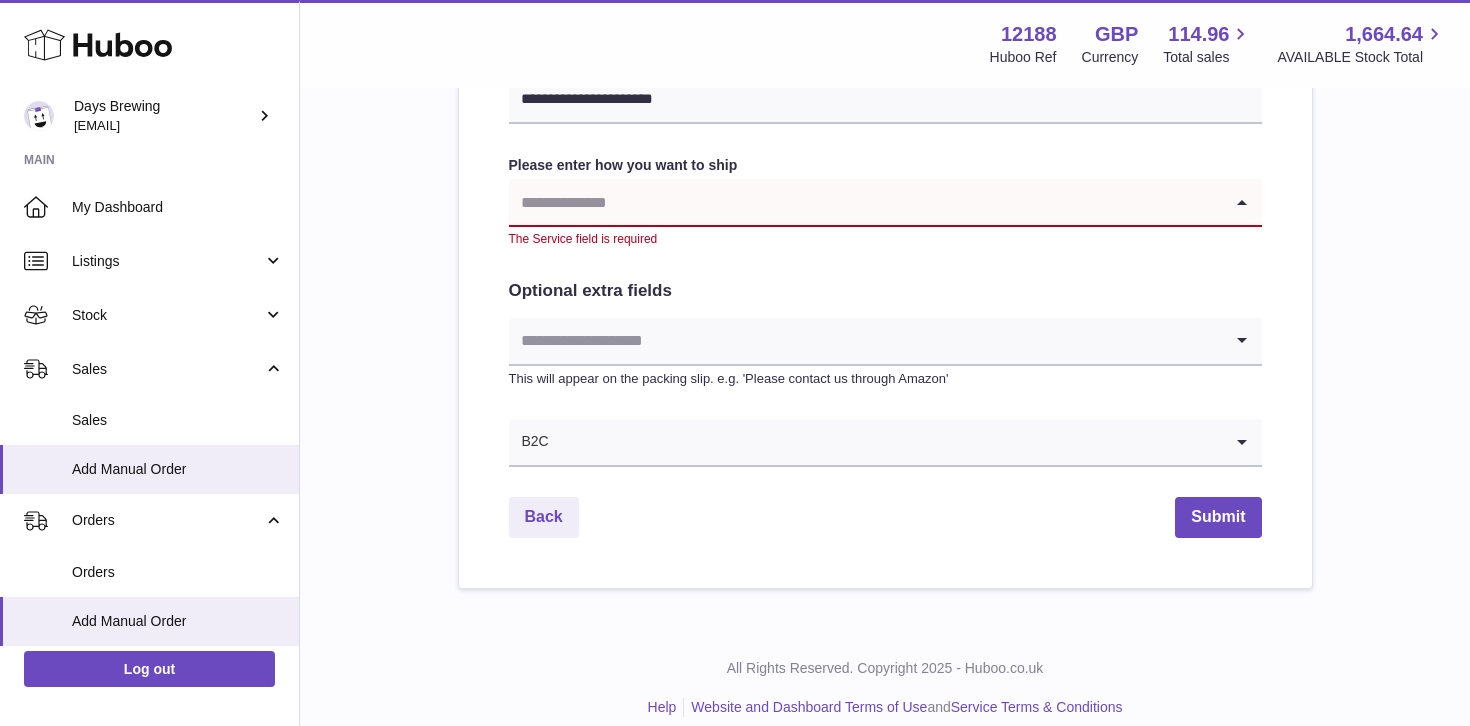 click at bounding box center (865, 202) 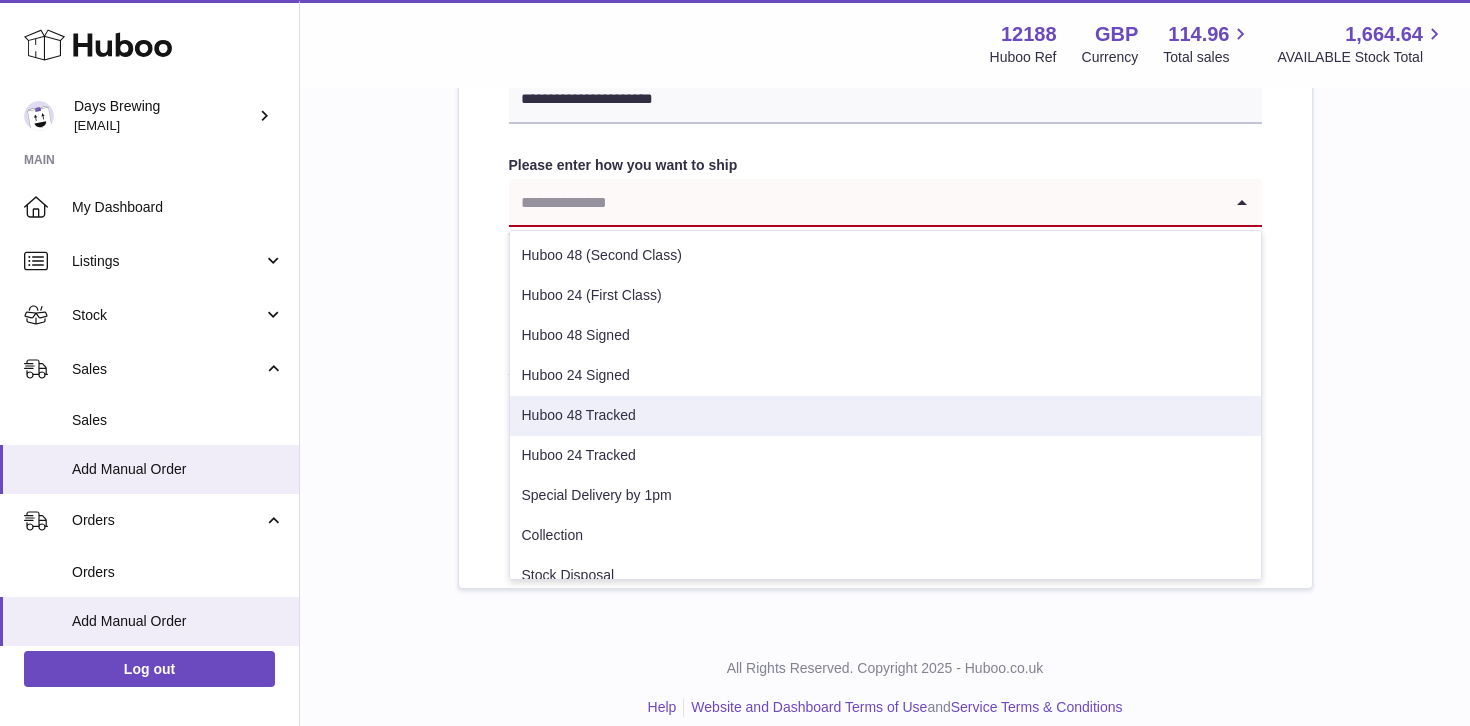 click on "Huboo 48 Tracked" at bounding box center [885, 416] 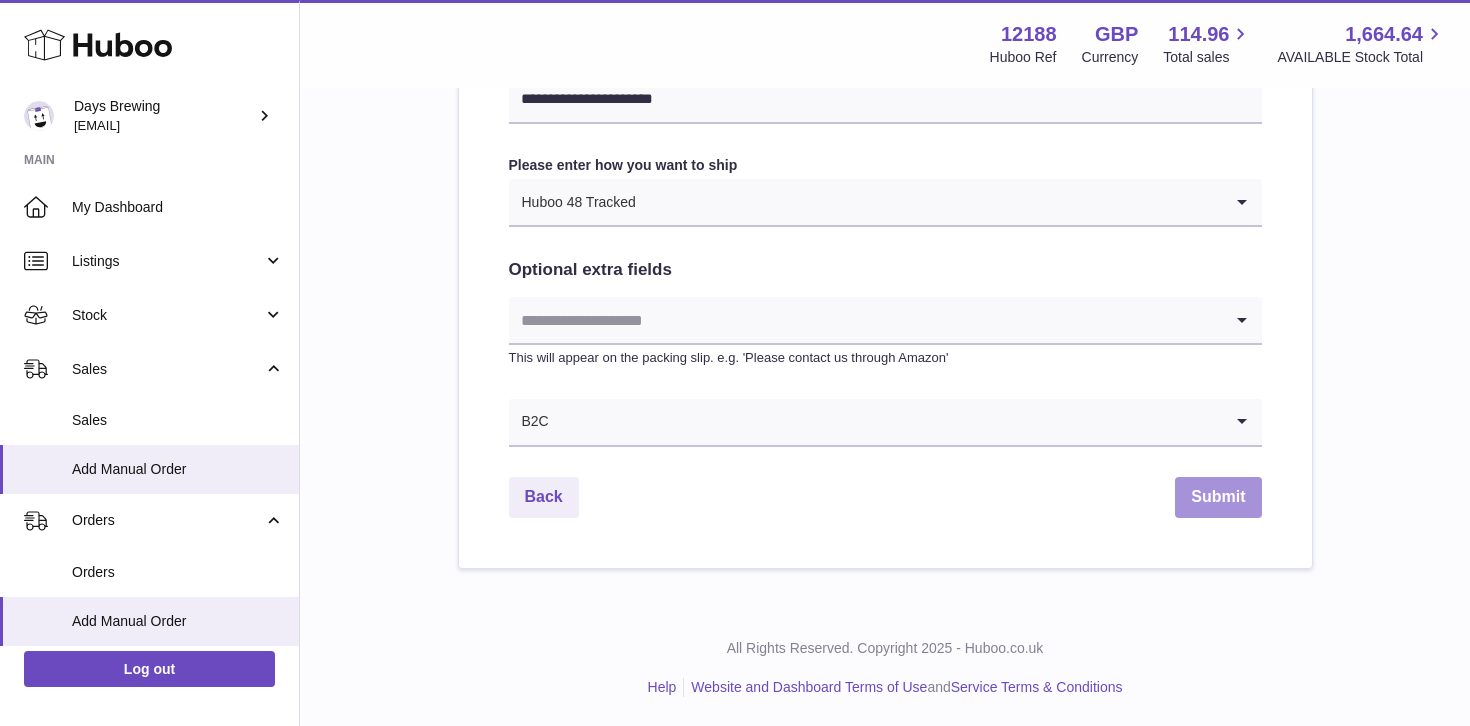click on "Submit" at bounding box center [1218, 497] 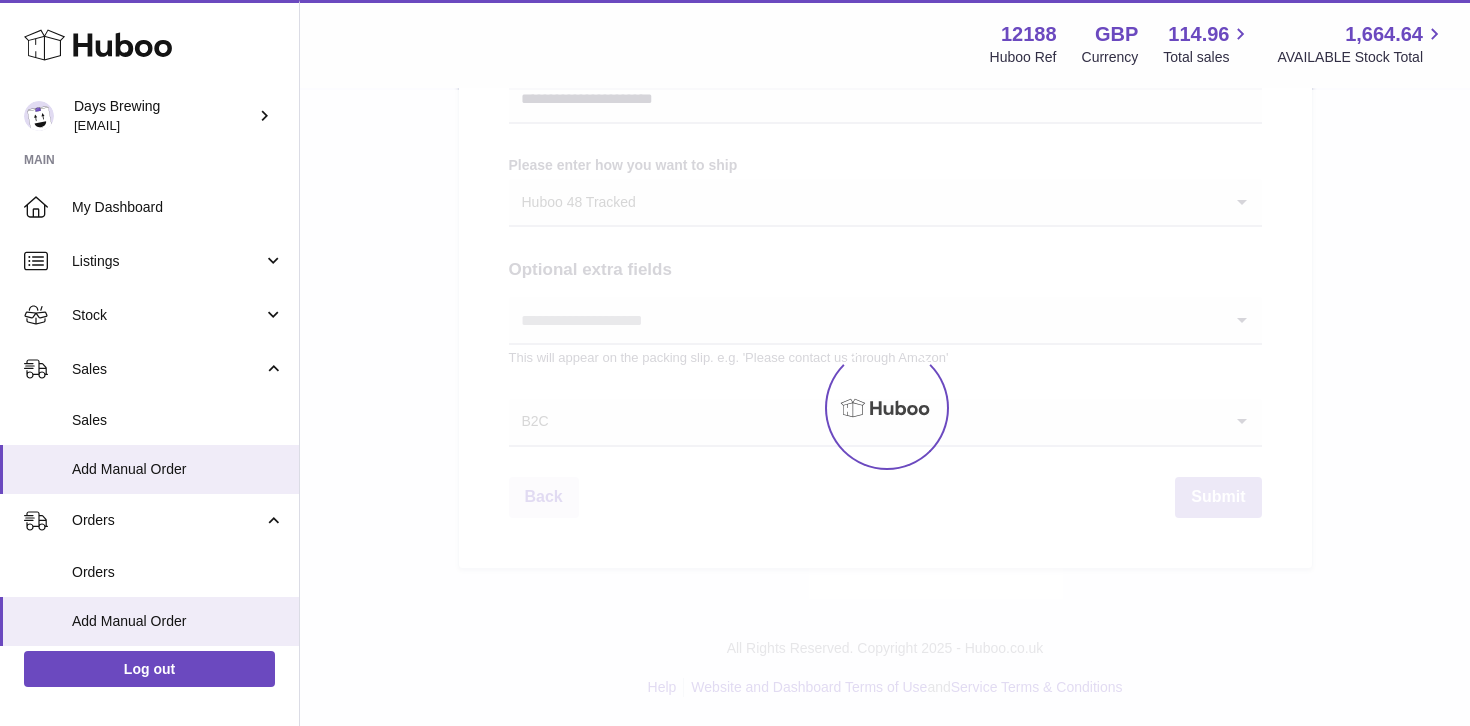 type 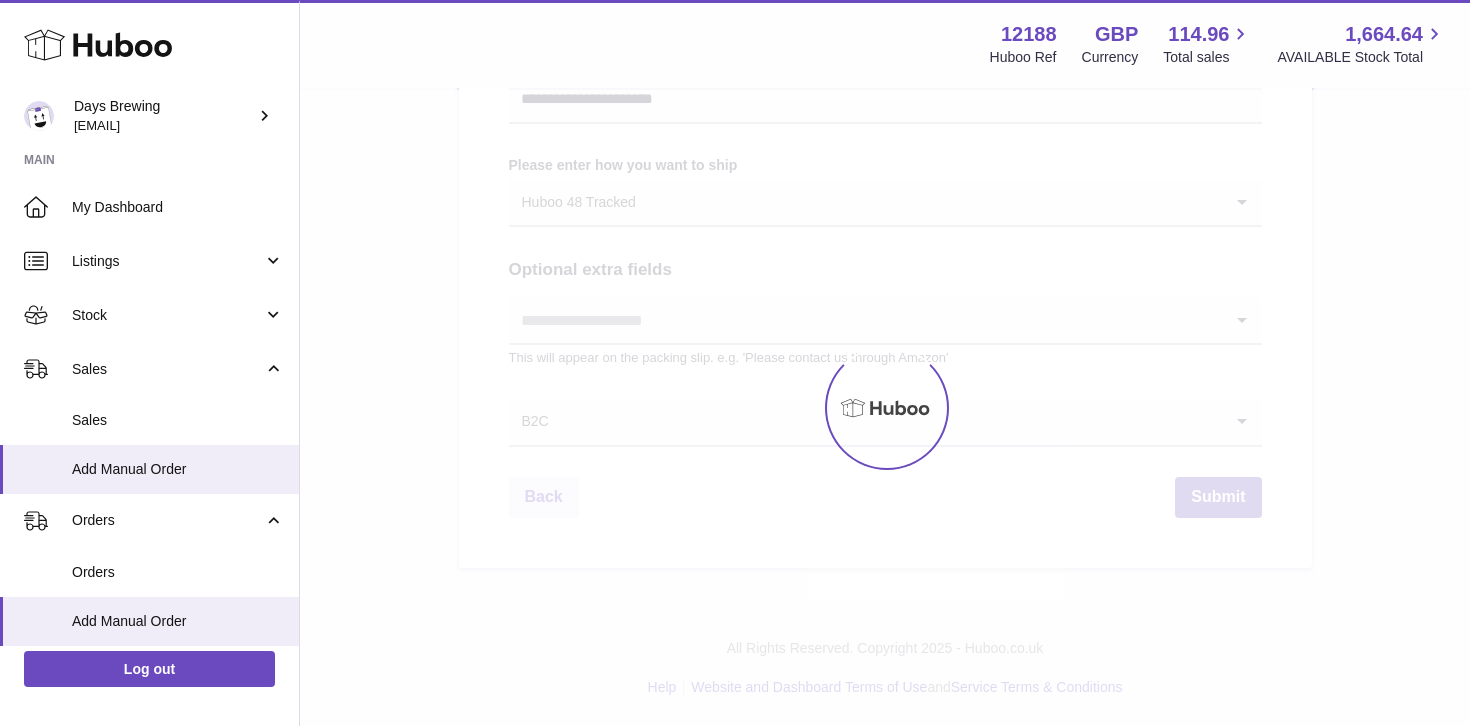 scroll, scrollTop: 0, scrollLeft: 0, axis: both 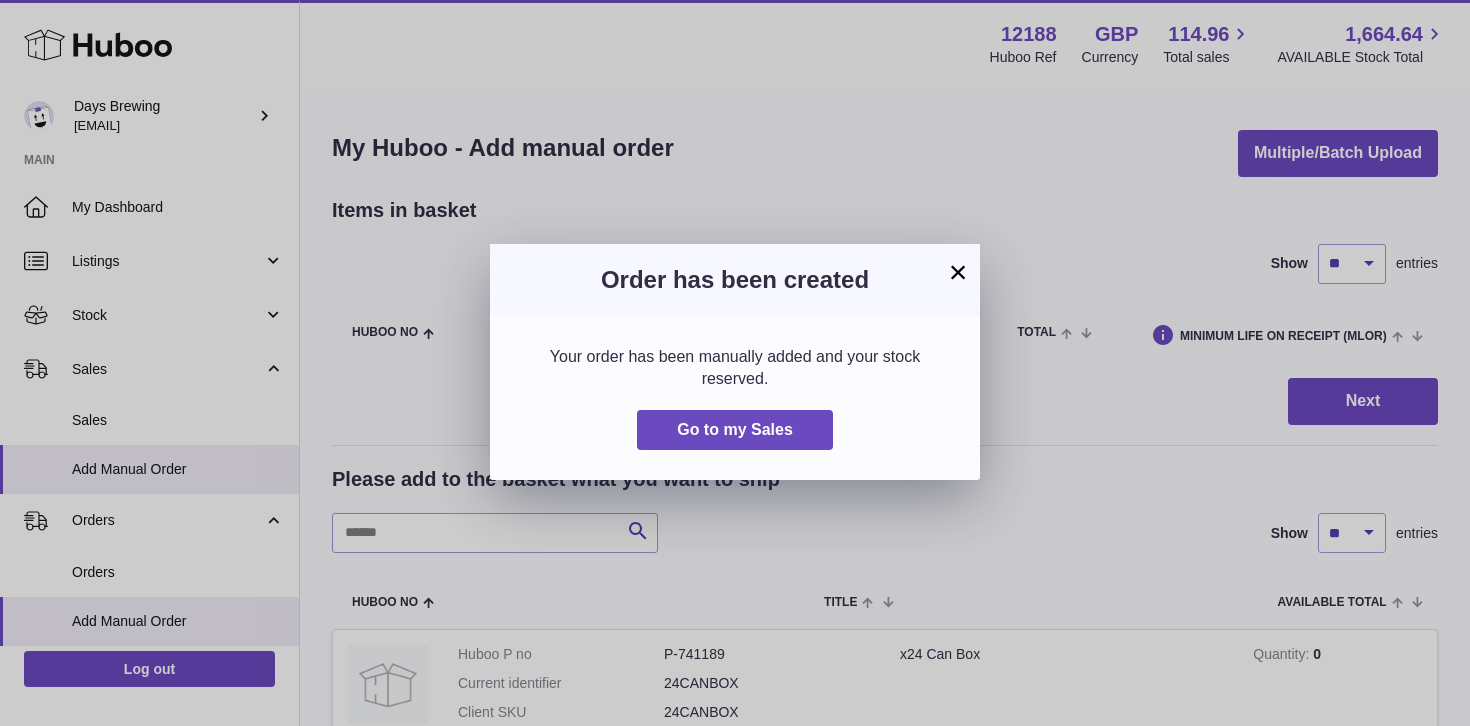 click on "×" at bounding box center [958, 272] 